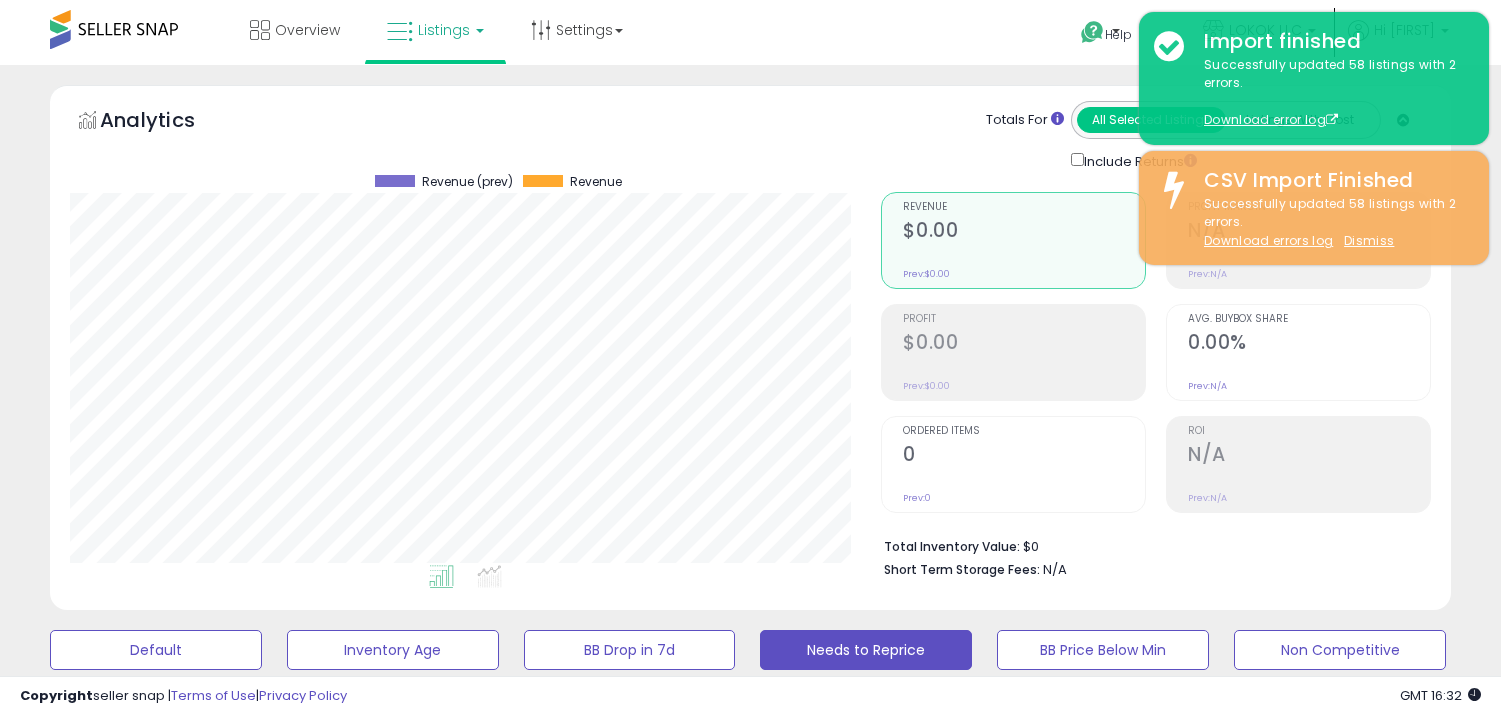 select on "**" 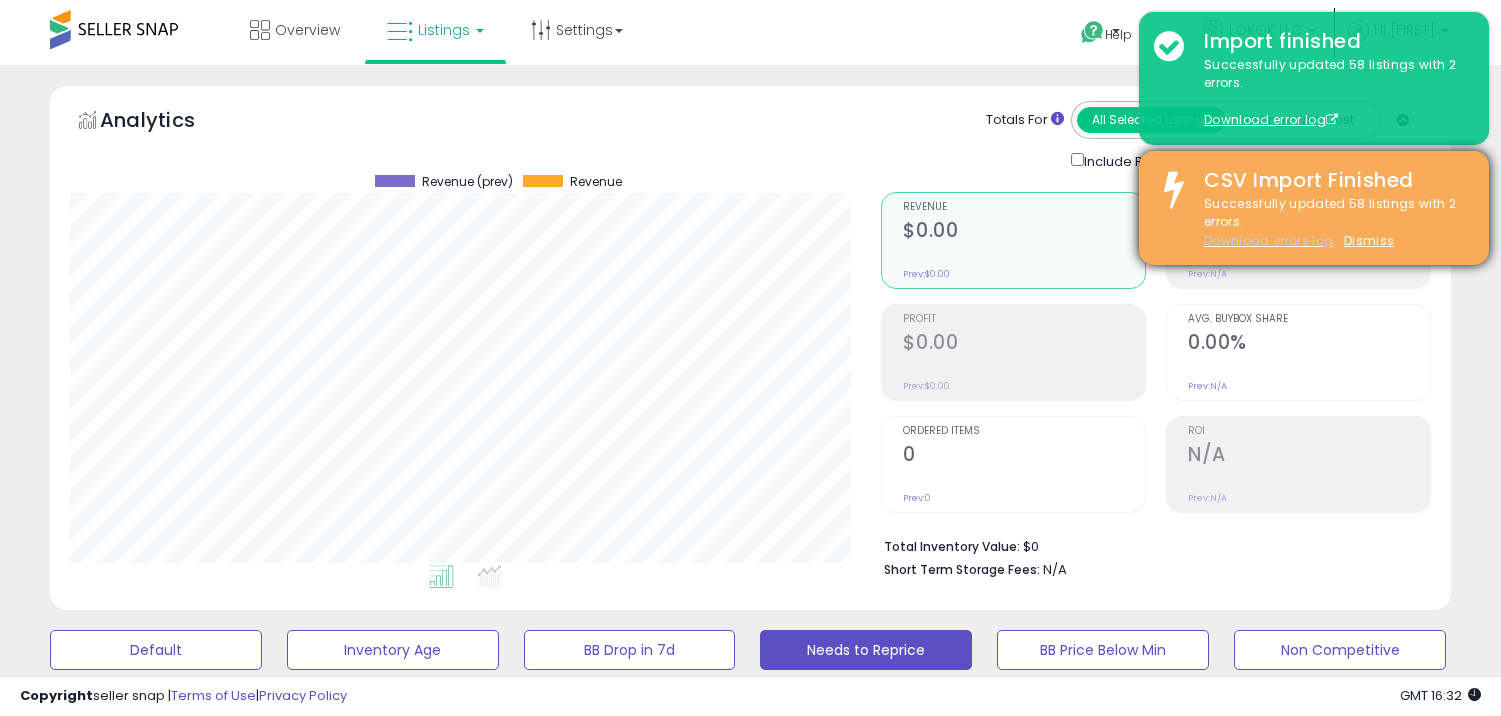 scroll, scrollTop: 1184, scrollLeft: 0, axis: vertical 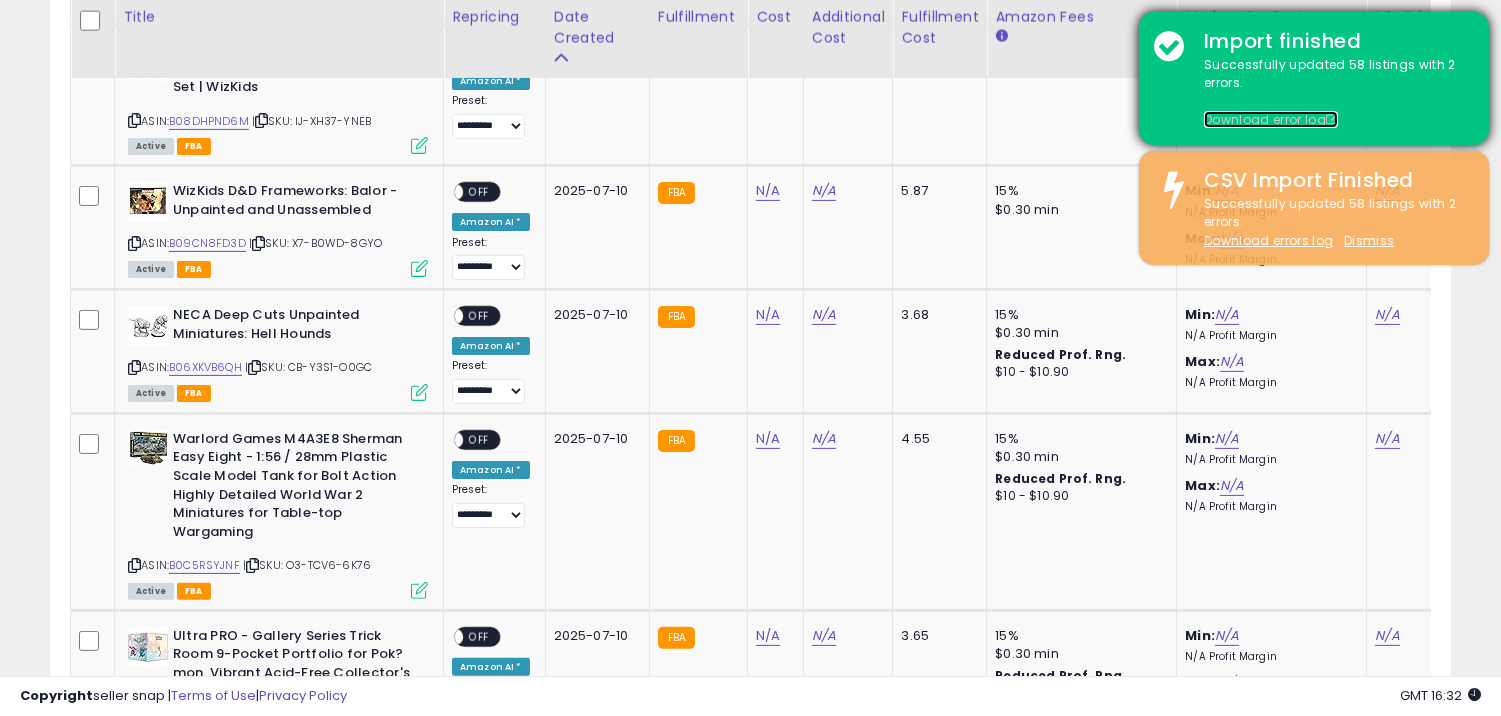 click on "Download error log" at bounding box center (1271, 119) 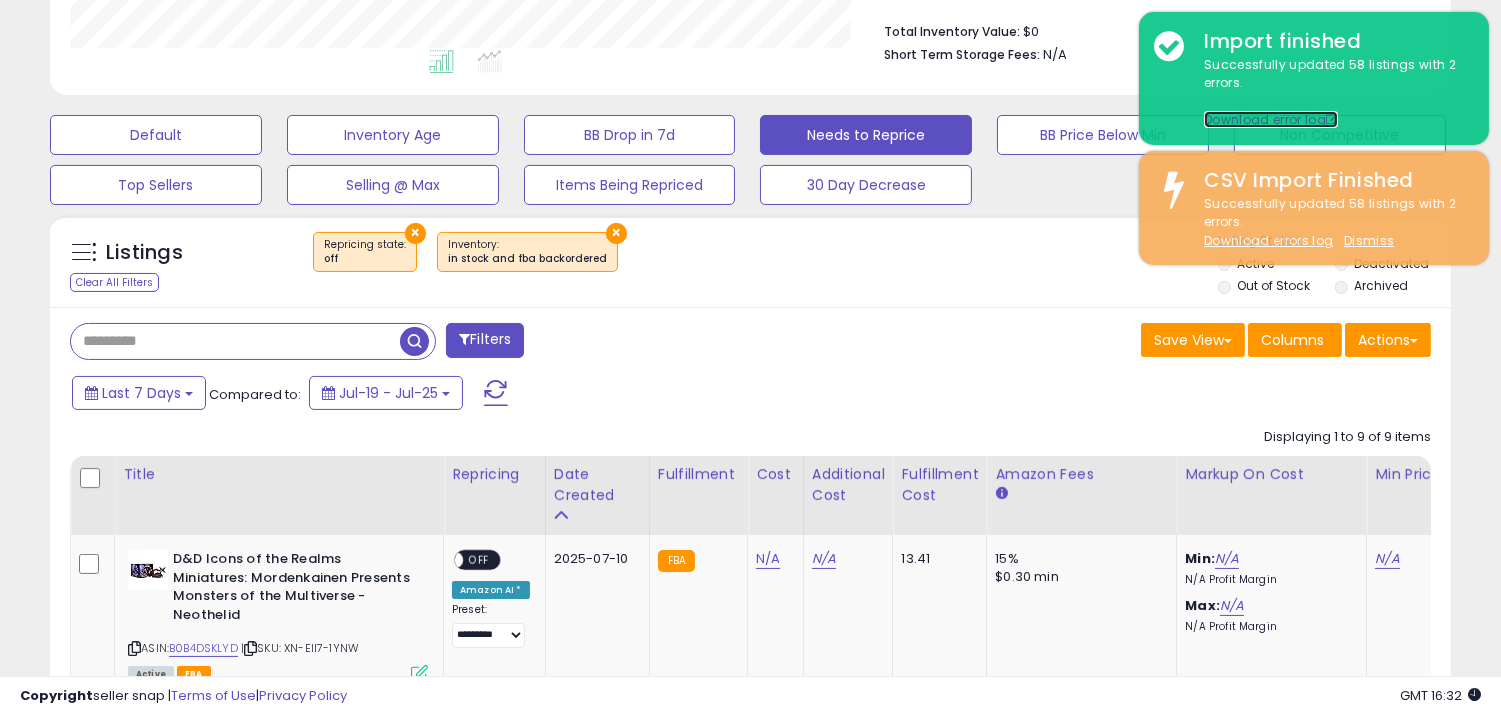 scroll, scrollTop: 517, scrollLeft: 0, axis: vertical 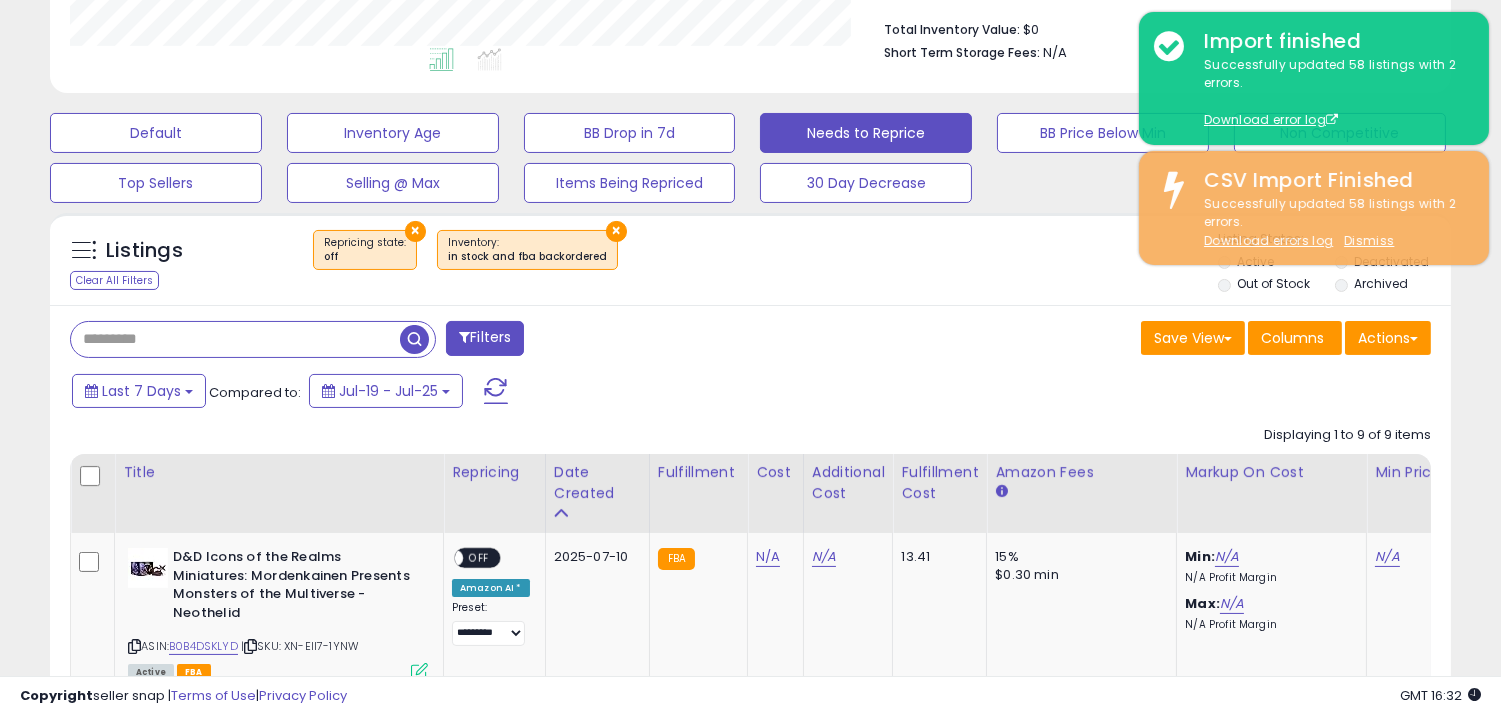 click at bounding box center [235, 339] 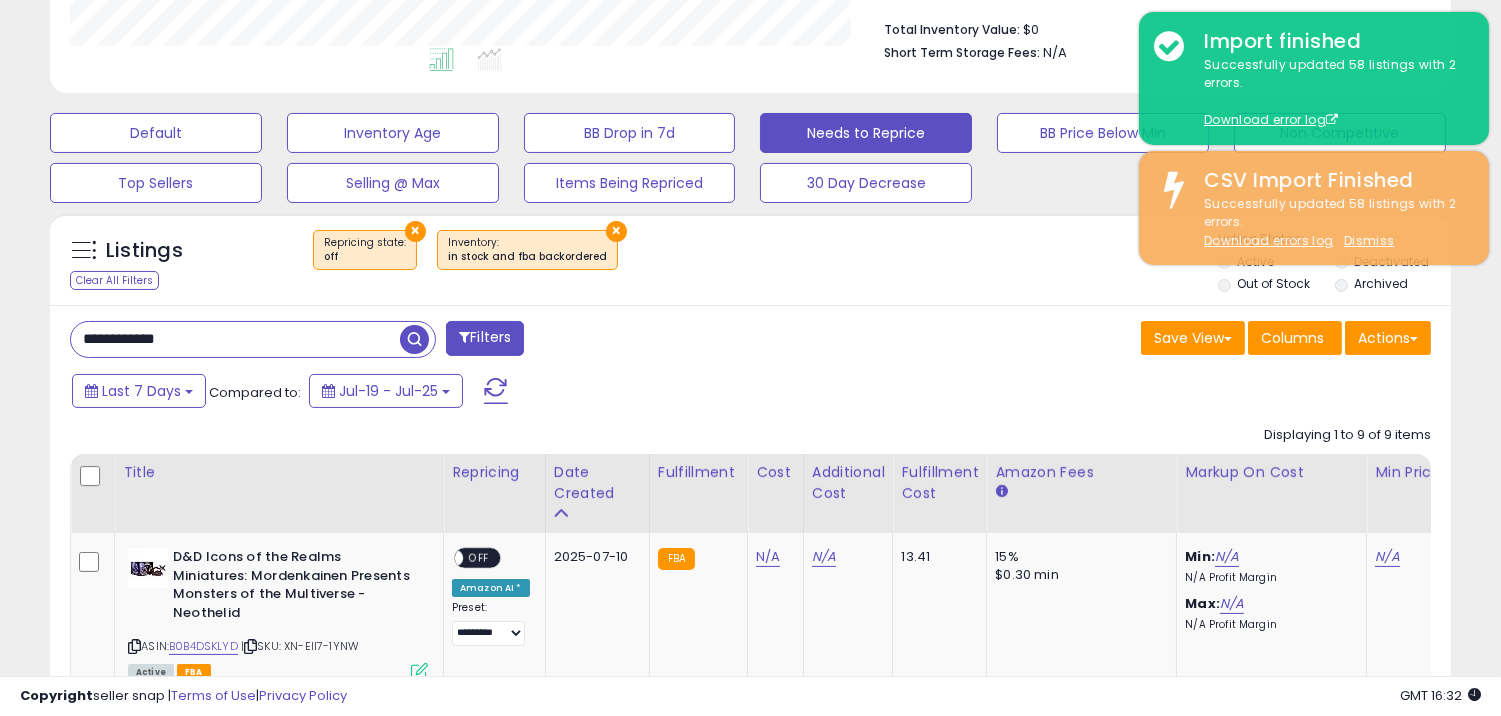 type on "**********" 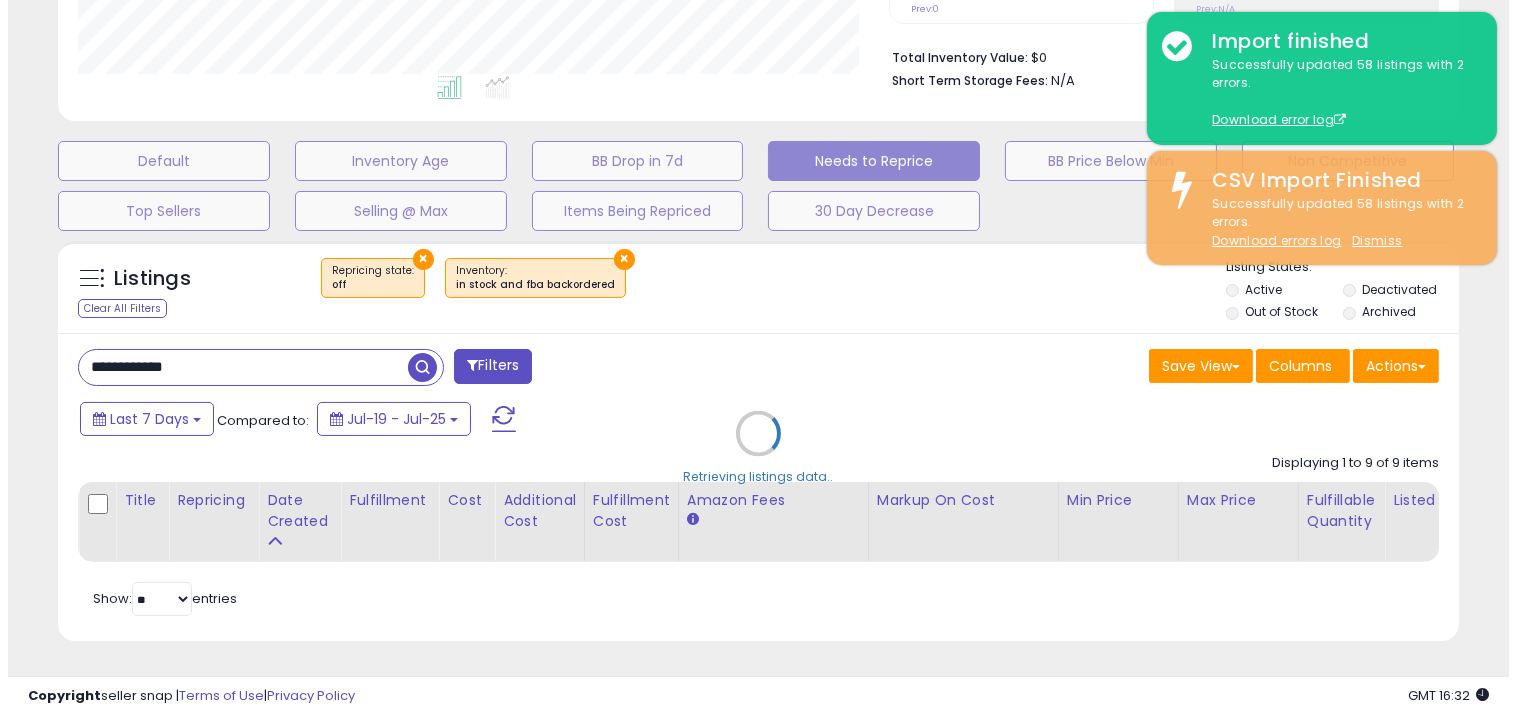 scroll, scrollTop: 506, scrollLeft: 0, axis: vertical 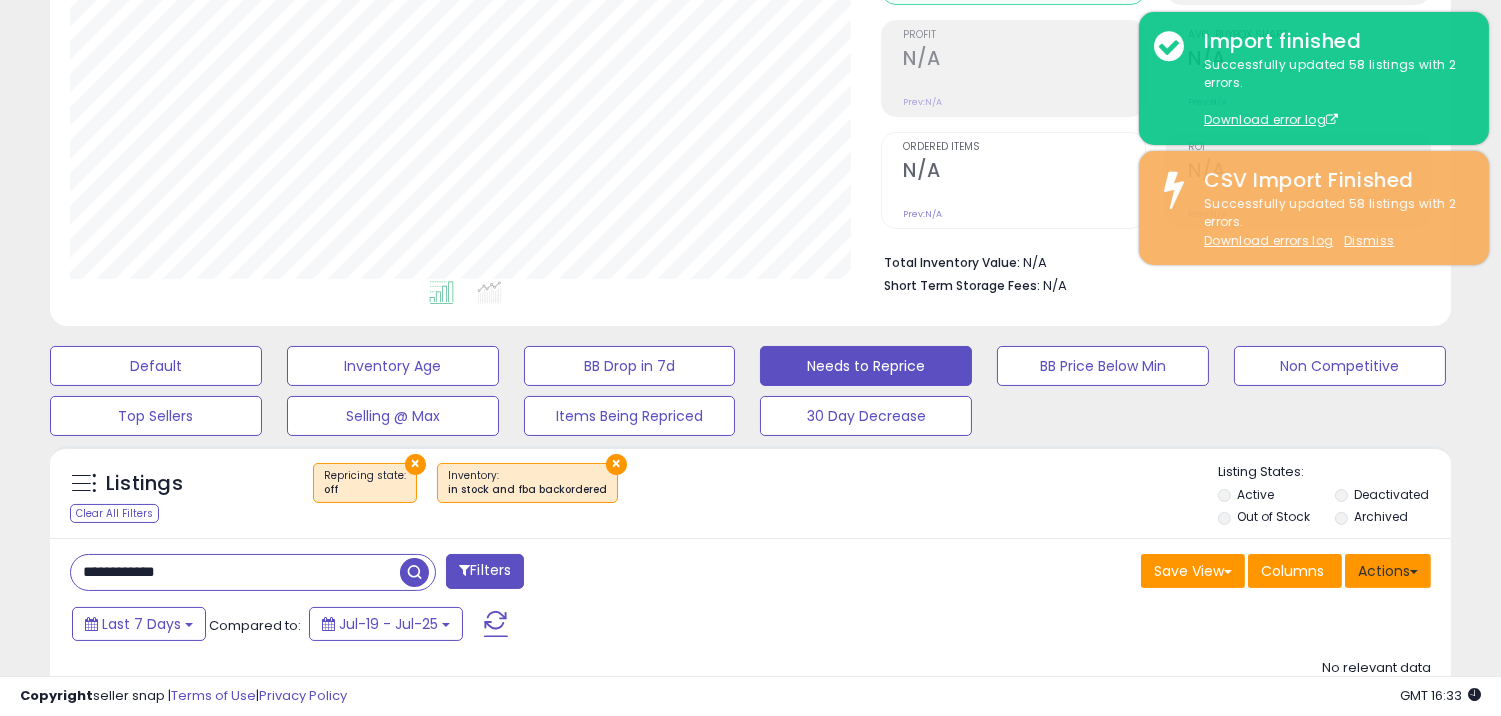 drag, startPoint x: 1428, startPoint y: 598, endPoint x: 1396, endPoint y: 562, distance: 48.166378 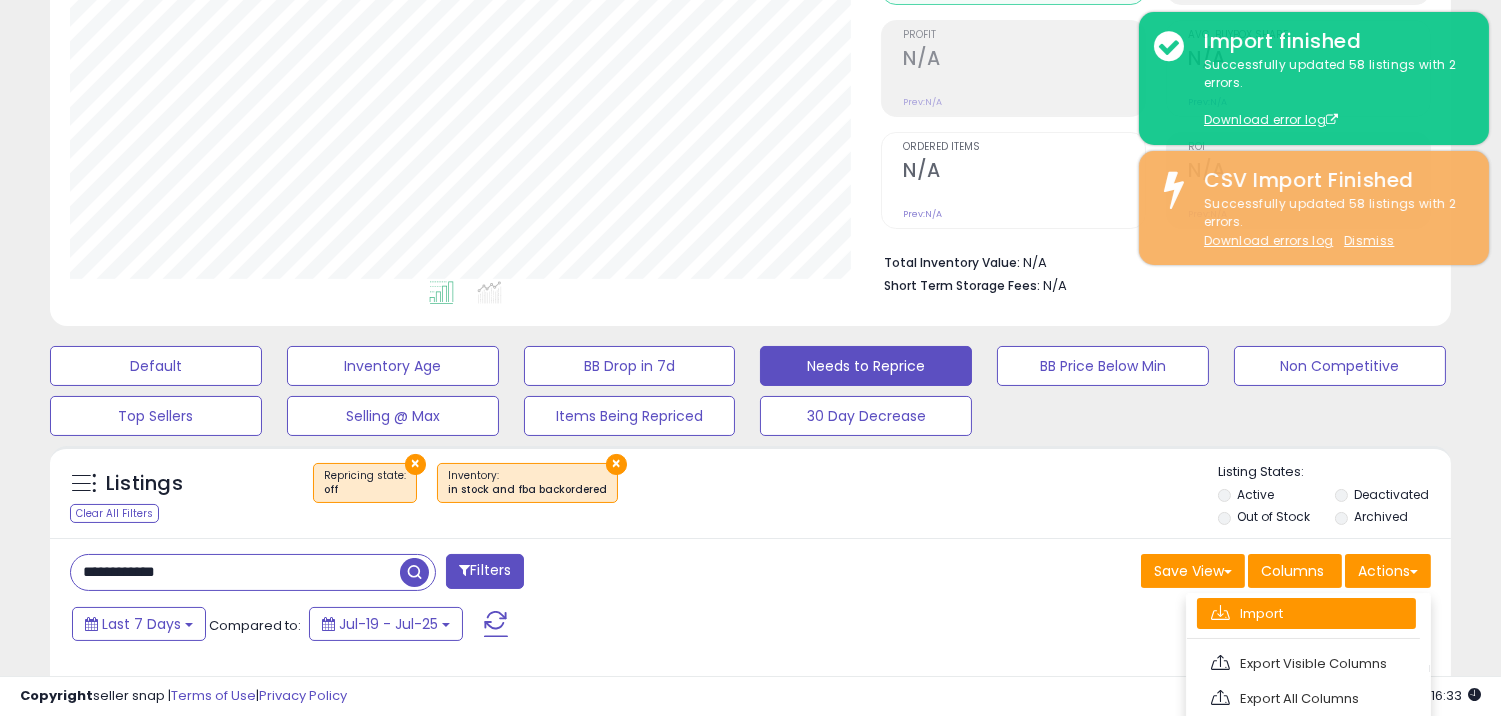 click on "Import" at bounding box center (1306, 613) 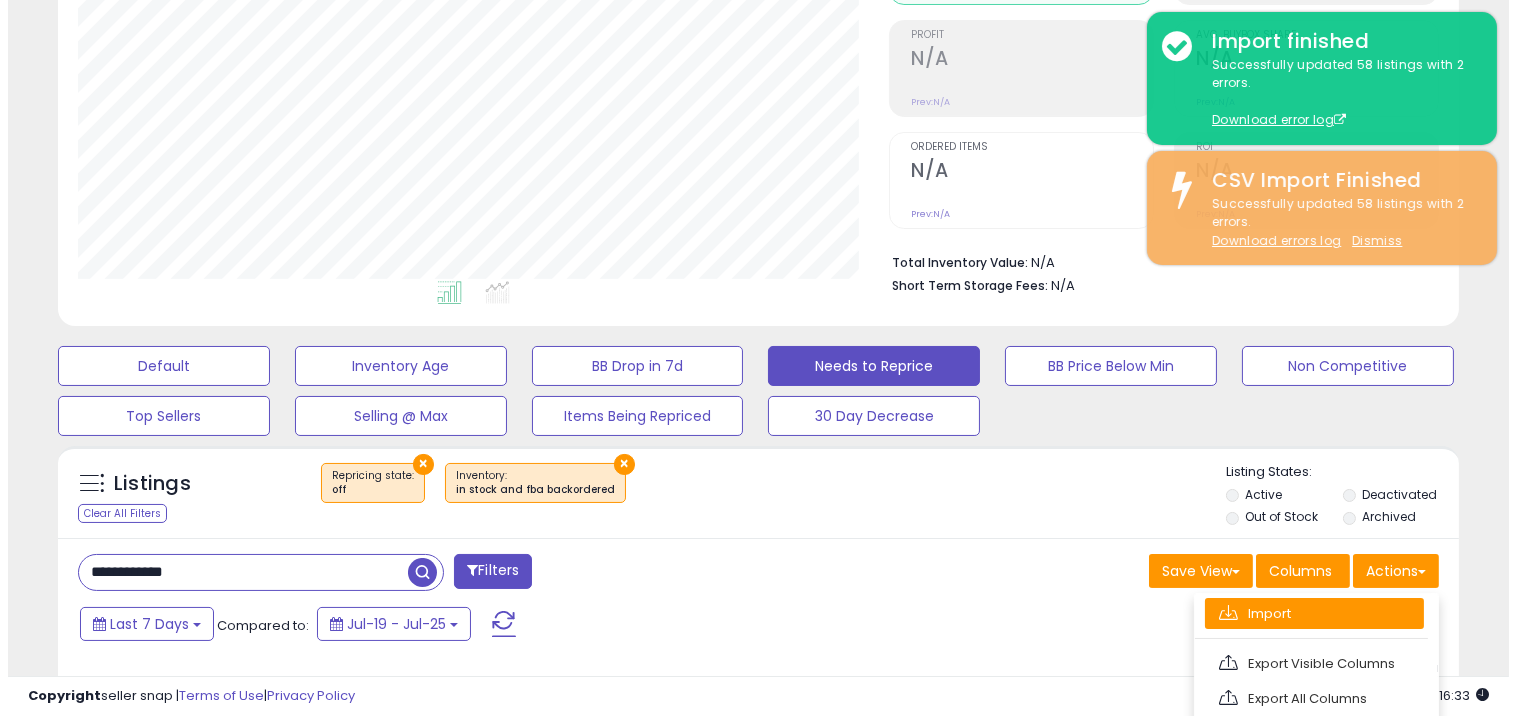 scroll, scrollTop: 999590, scrollLeft: 999178, axis: both 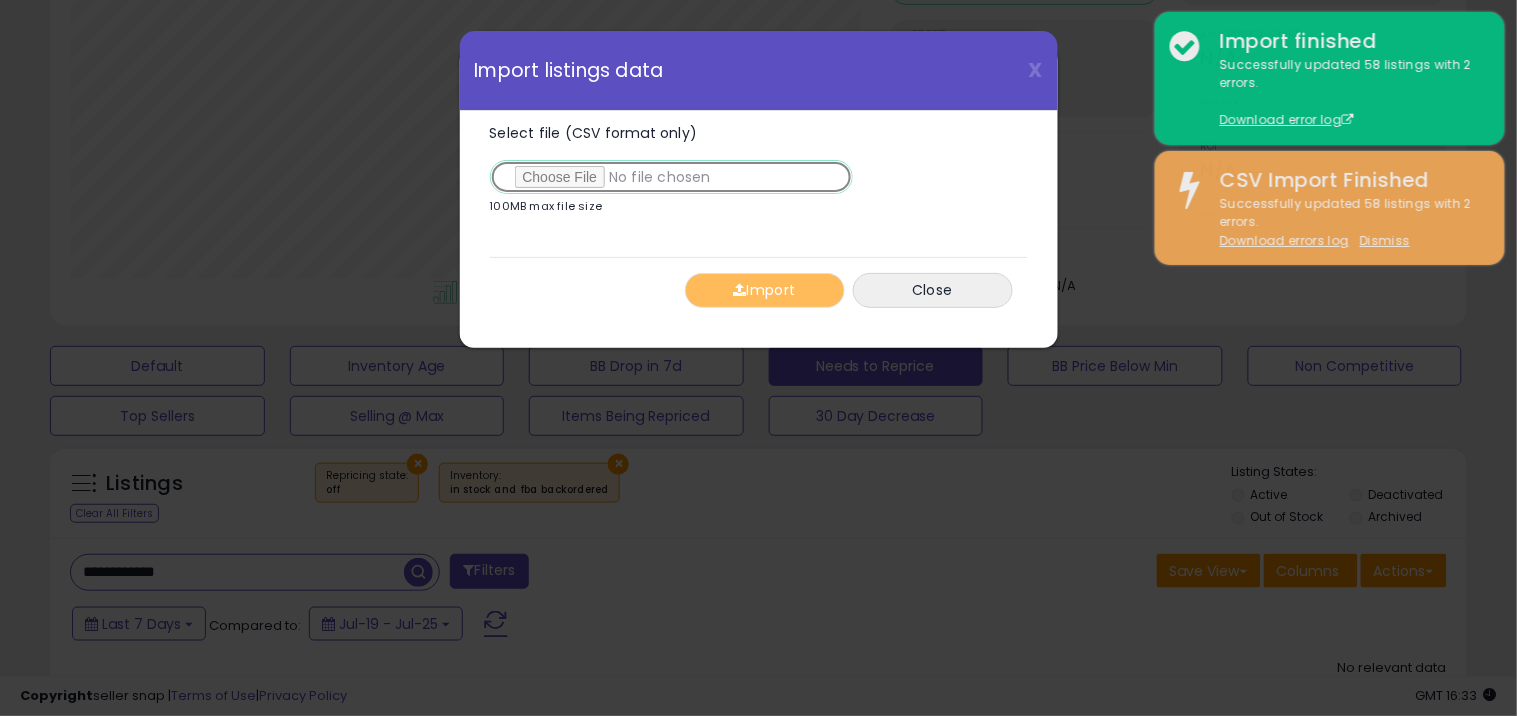 click on "Select file (CSV format only)" at bounding box center (671, 177) 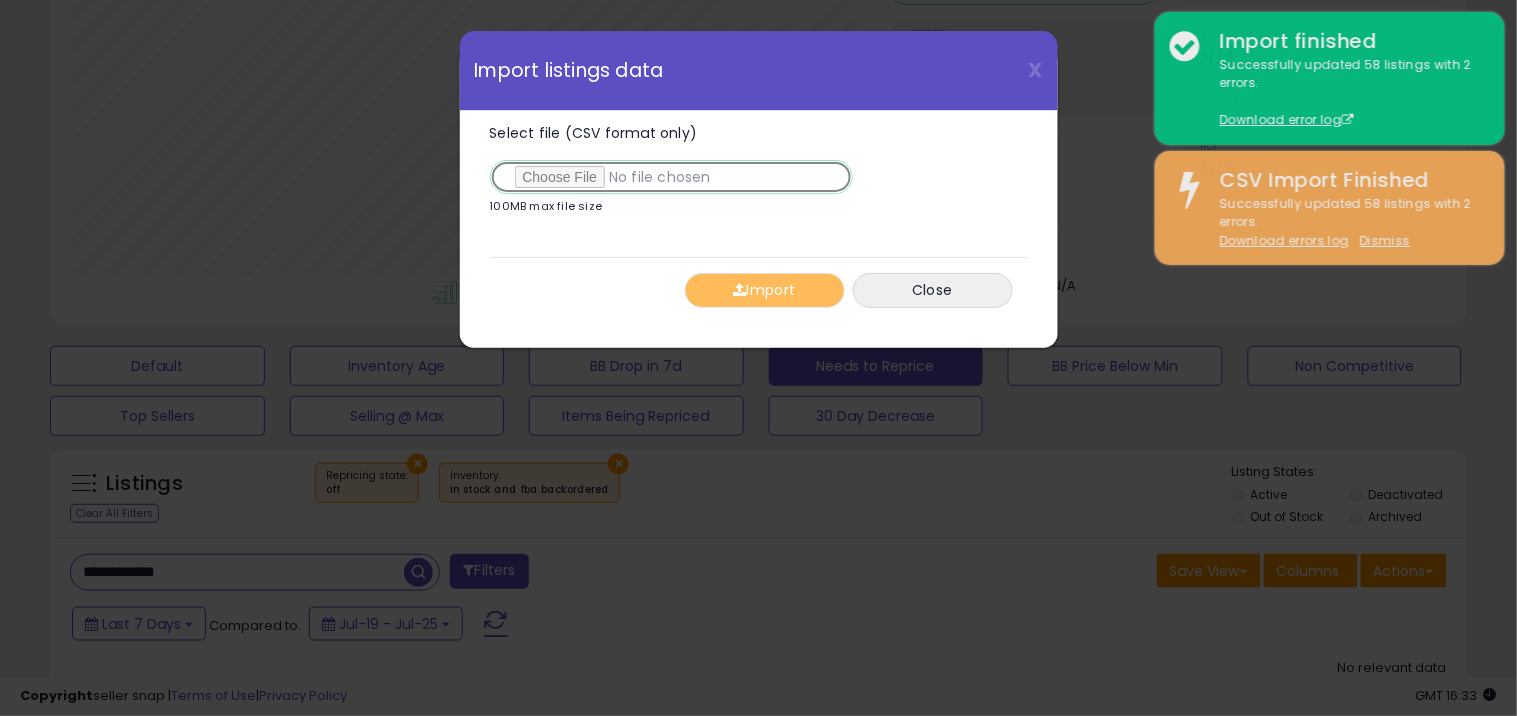 type on "**********" 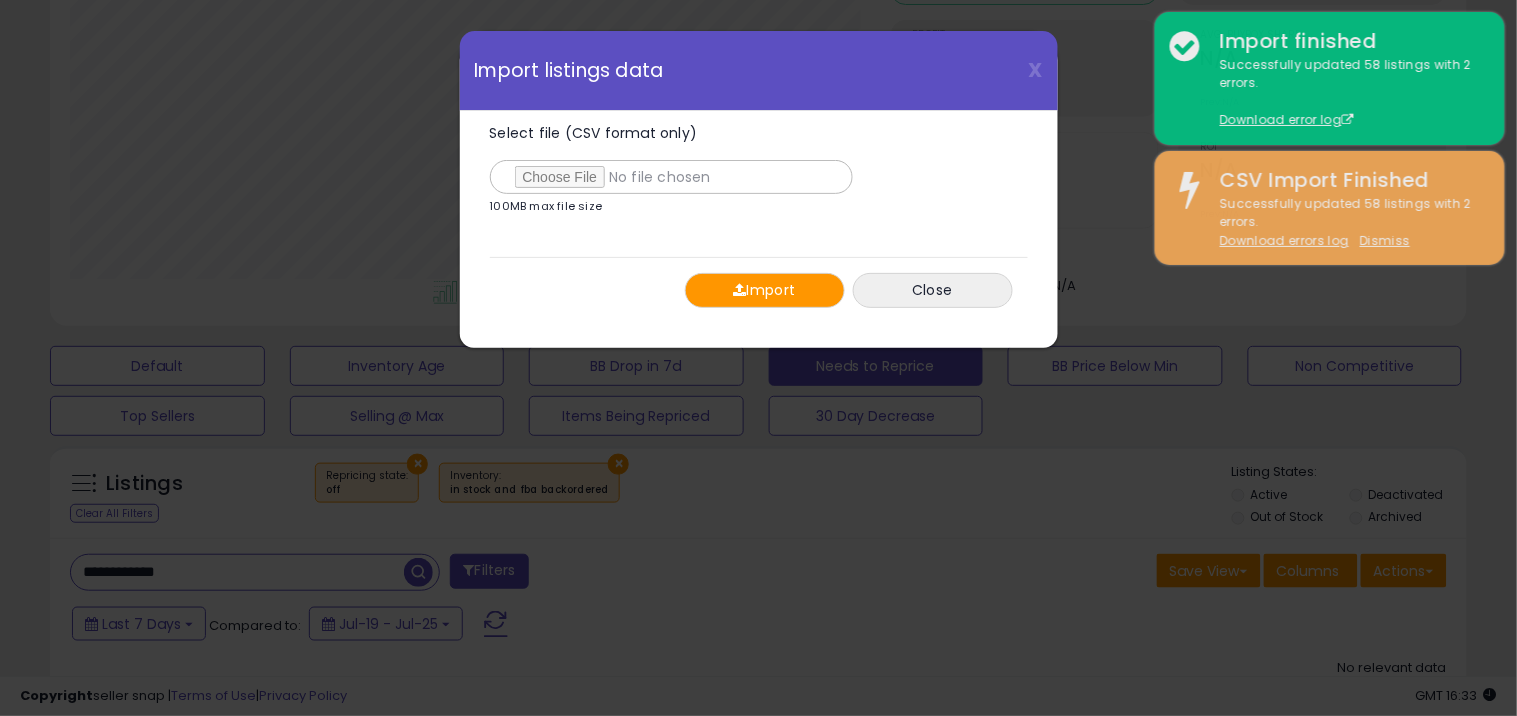 click on "Import" at bounding box center (765, 290) 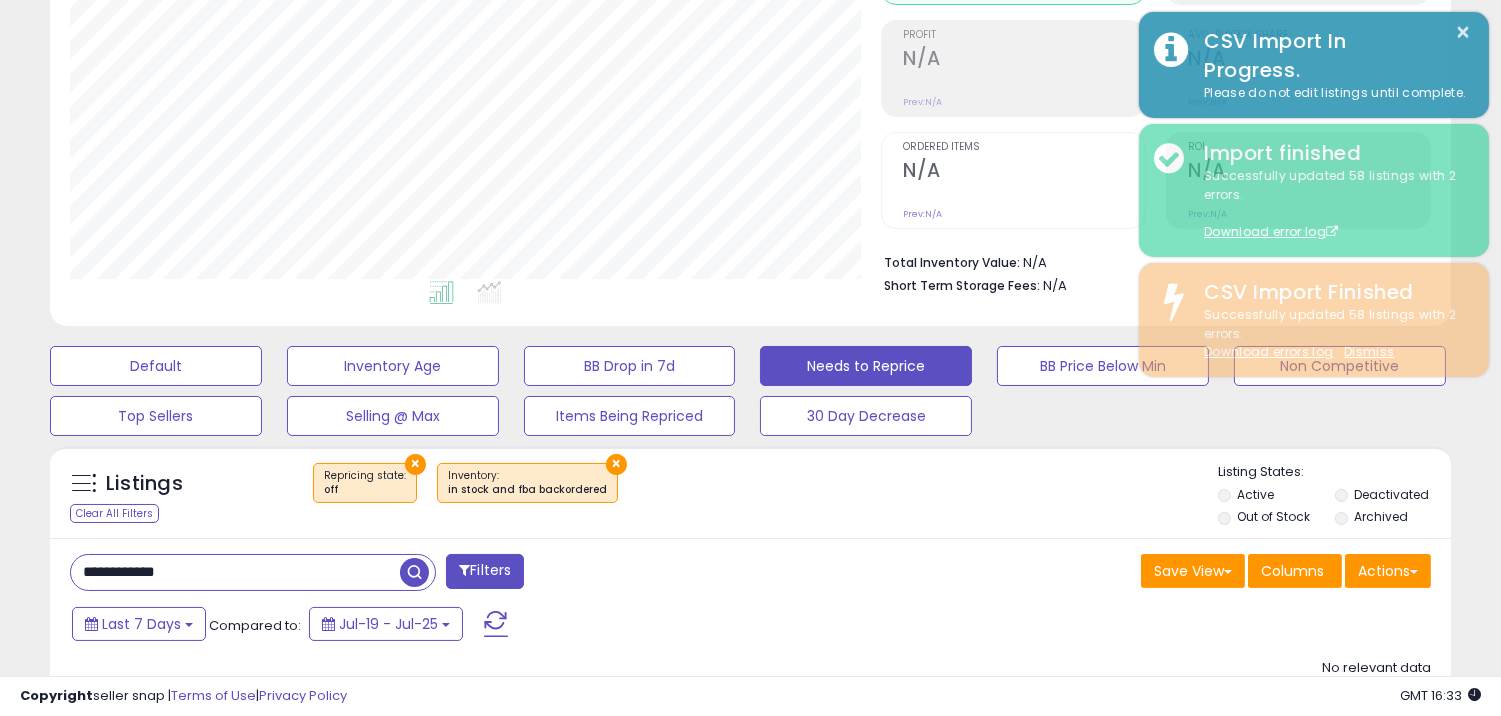 scroll, scrollTop: 410, scrollLeft: 812, axis: both 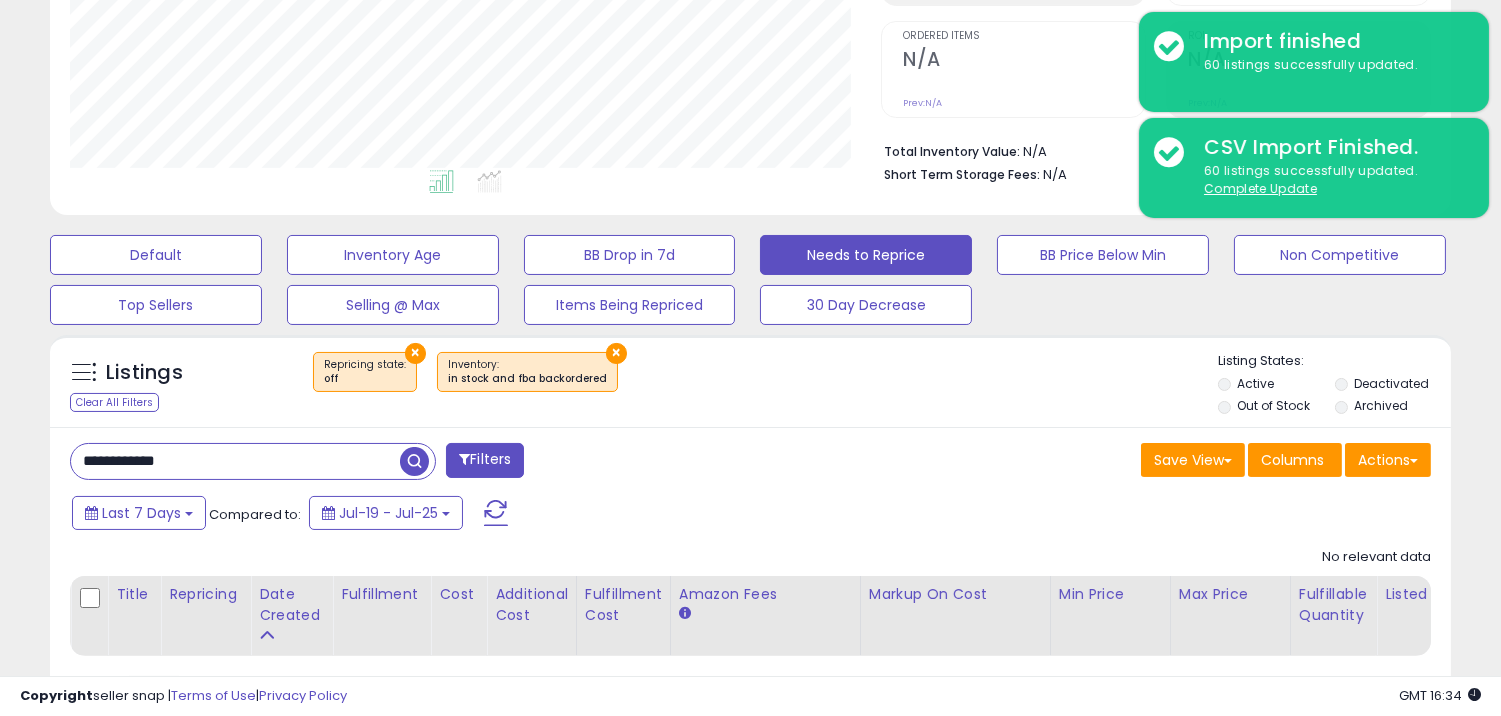 click at bounding box center [414, 461] 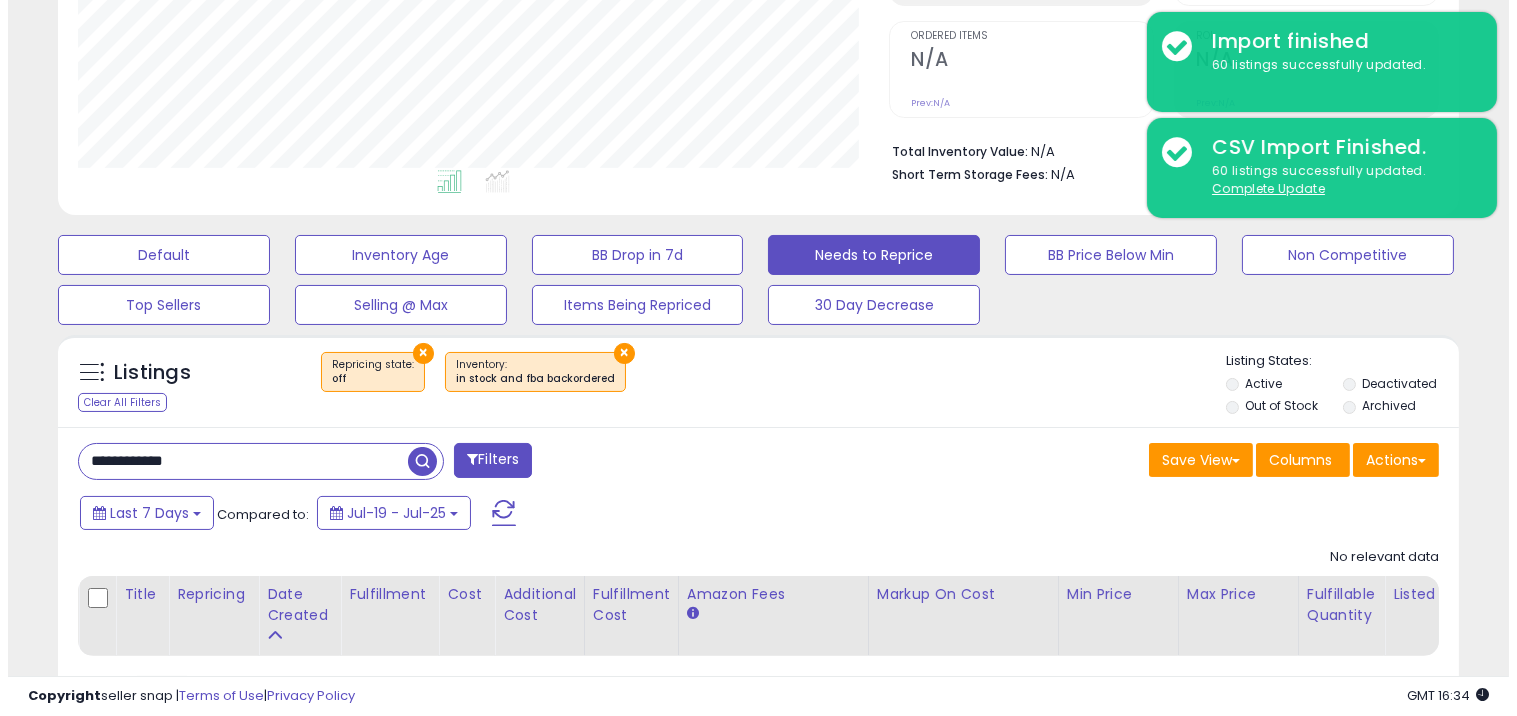 scroll, scrollTop: 999590, scrollLeft: 999178, axis: both 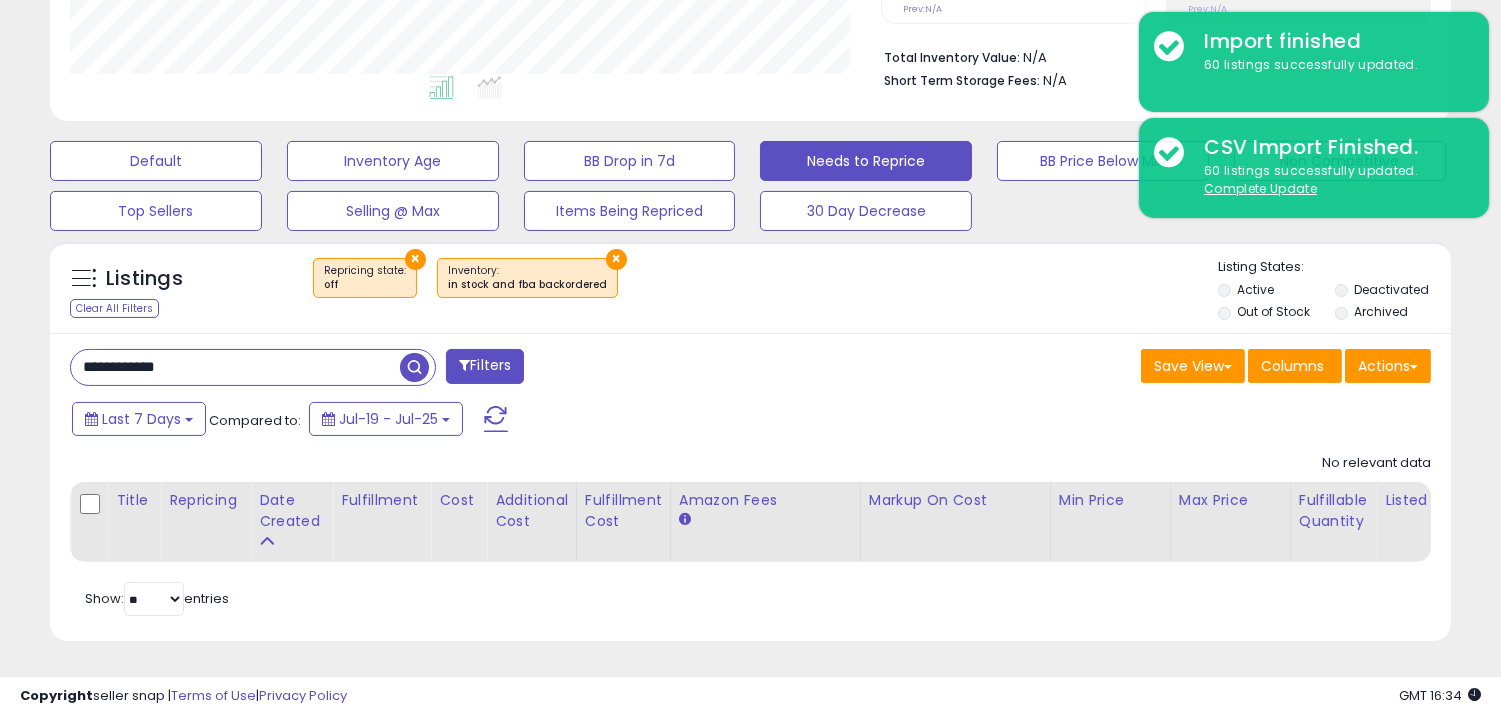 click on "**********" at bounding box center (235, 367) 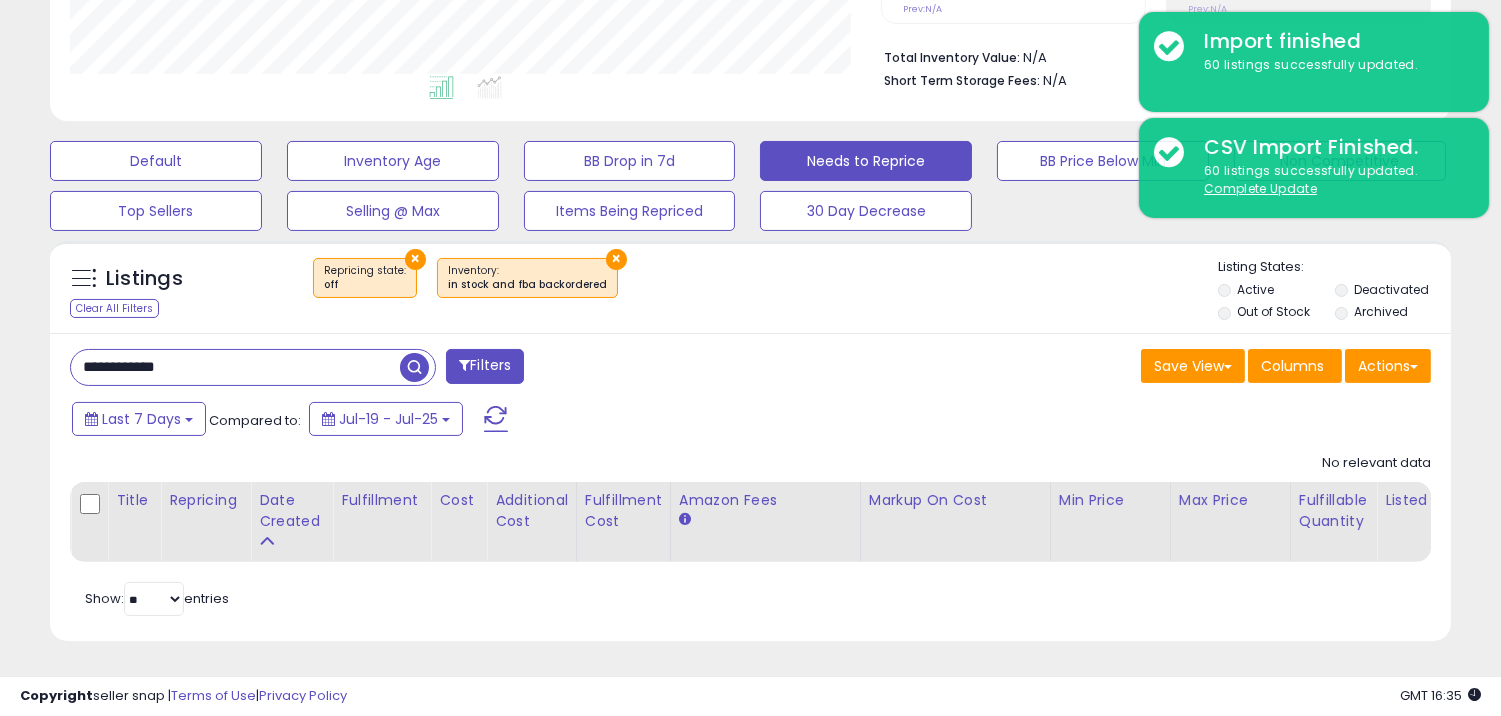 click on "**********" at bounding box center (235, 367) 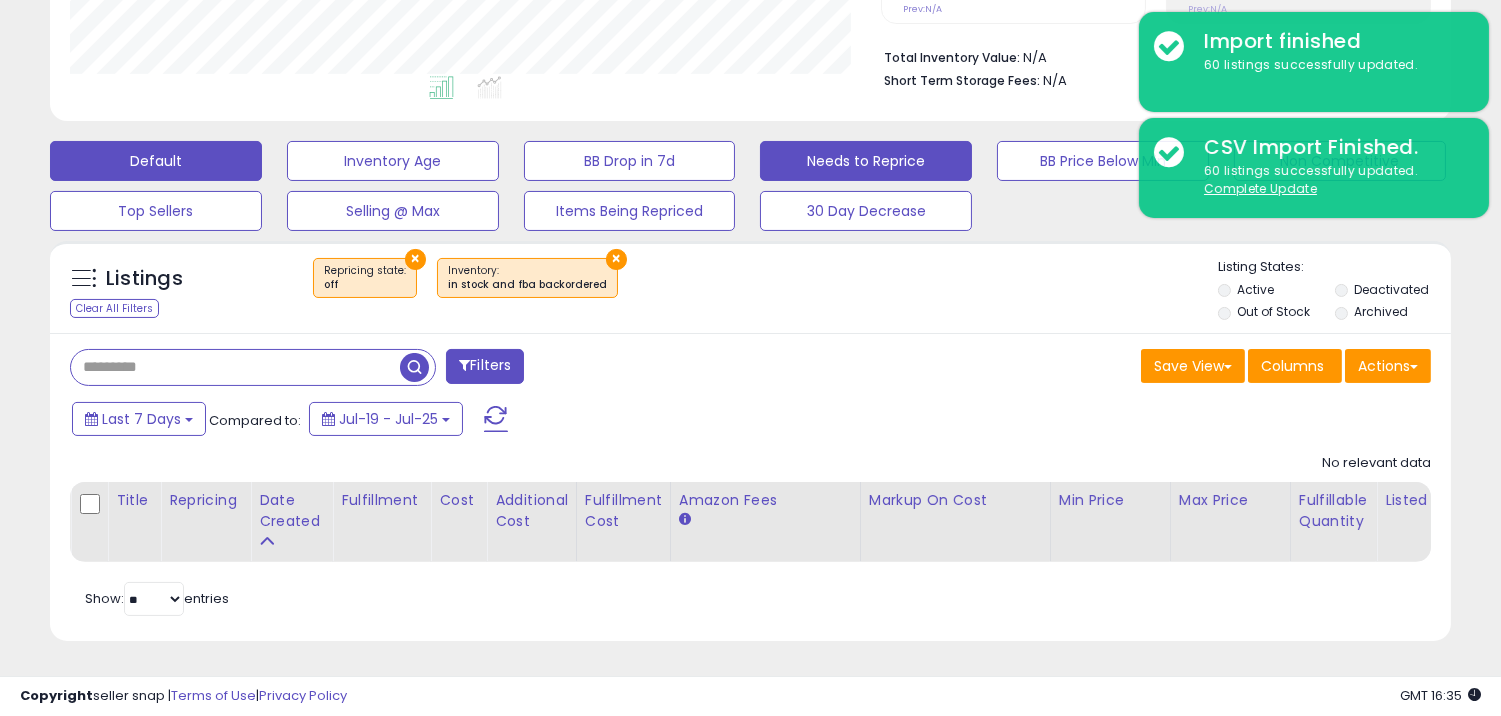 click on "Default" at bounding box center [156, 161] 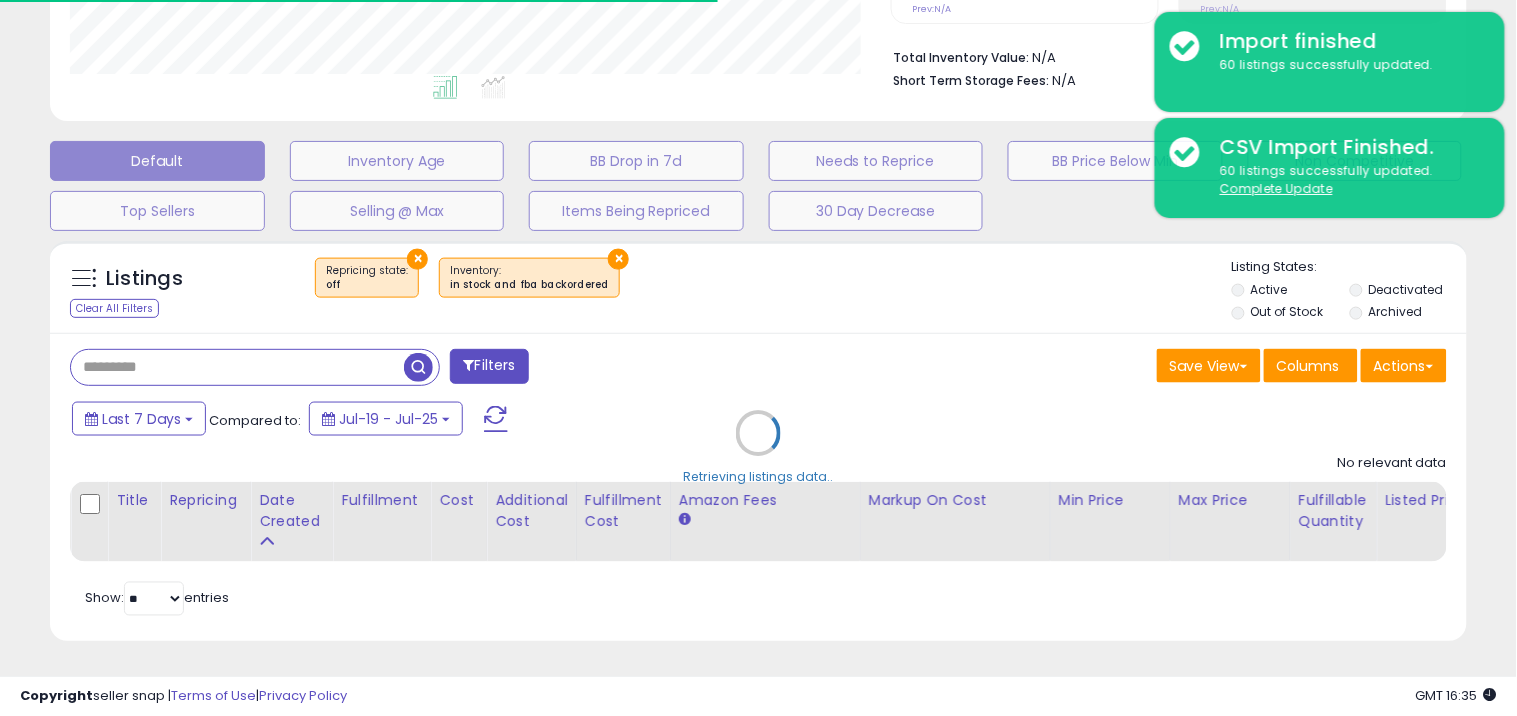 type on "**********" 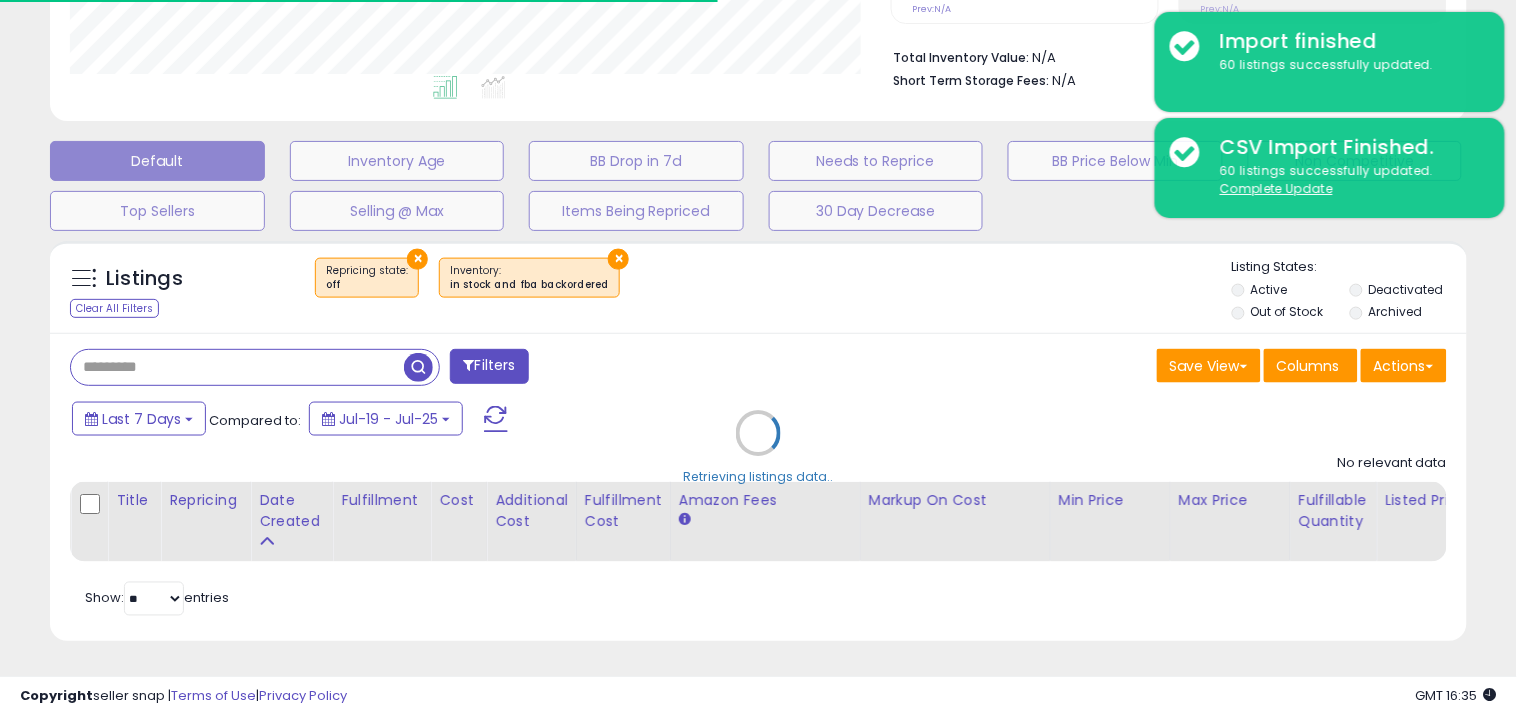 select on "**" 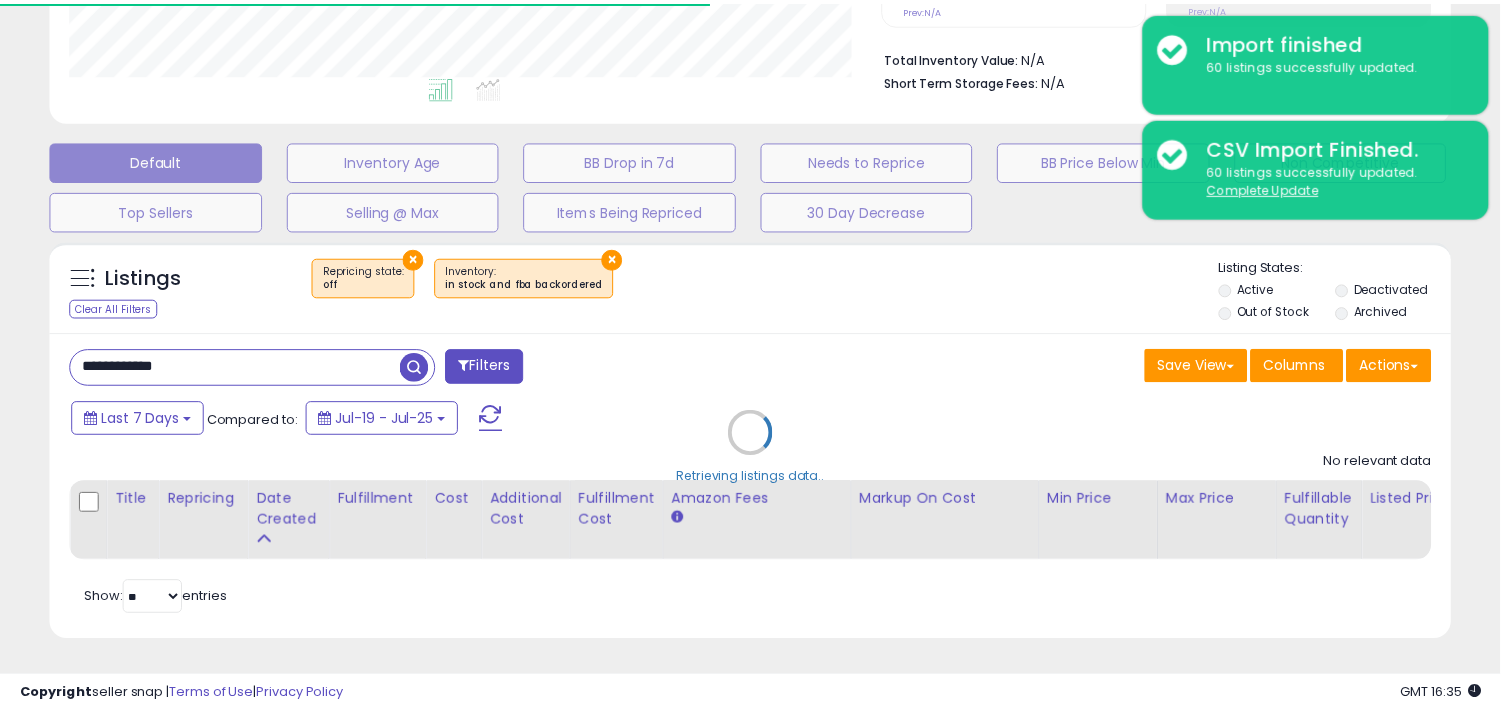 scroll, scrollTop: 410, scrollLeft: 812, axis: both 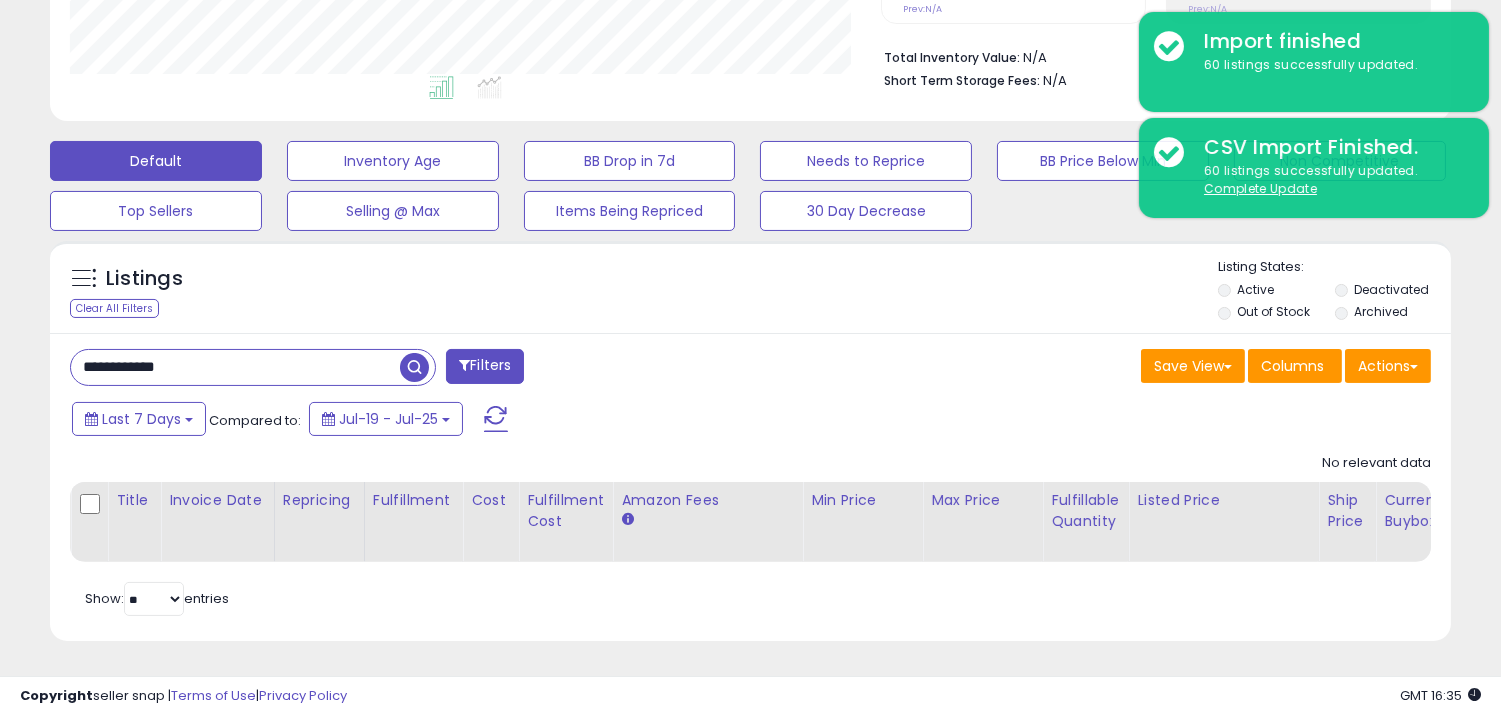 click on "**********" at bounding box center (235, 367) 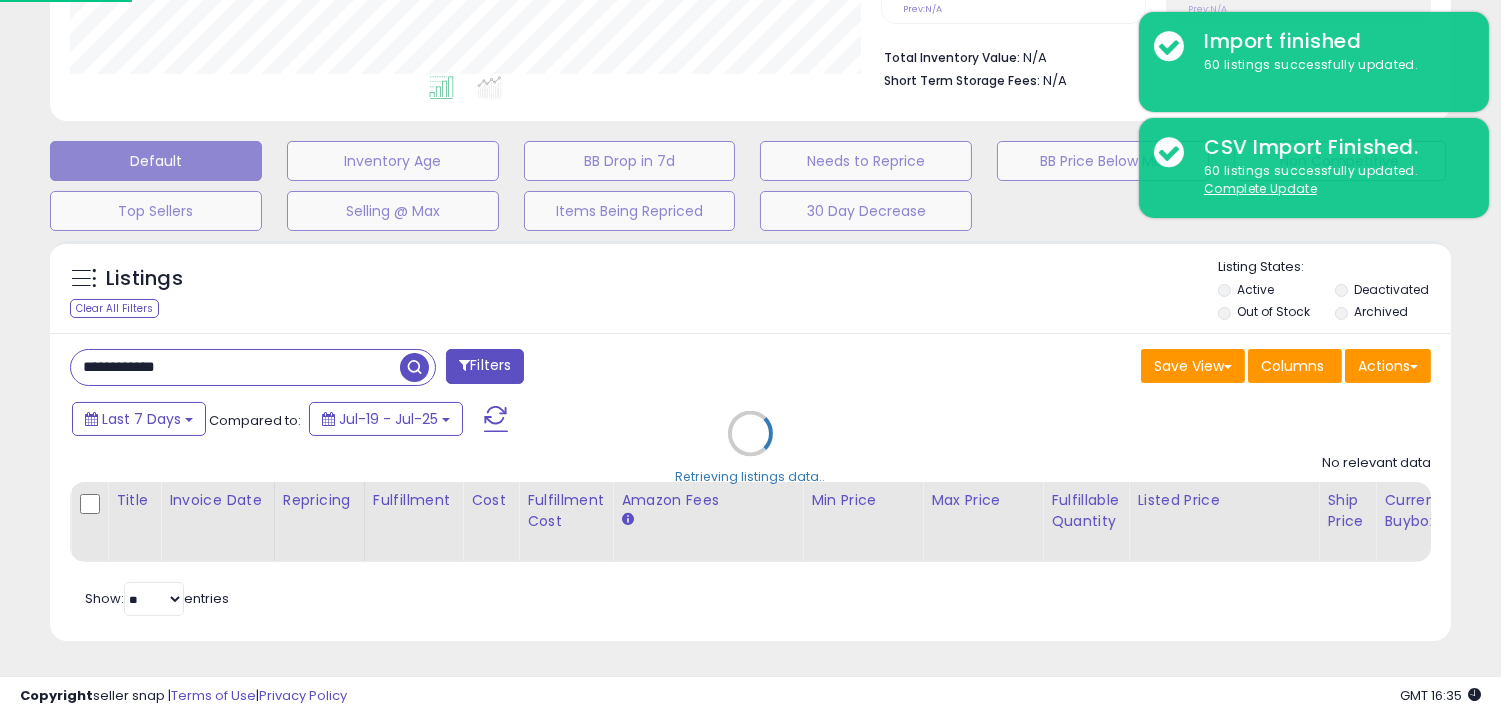 scroll, scrollTop: 999590, scrollLeft: 999178, axis: both 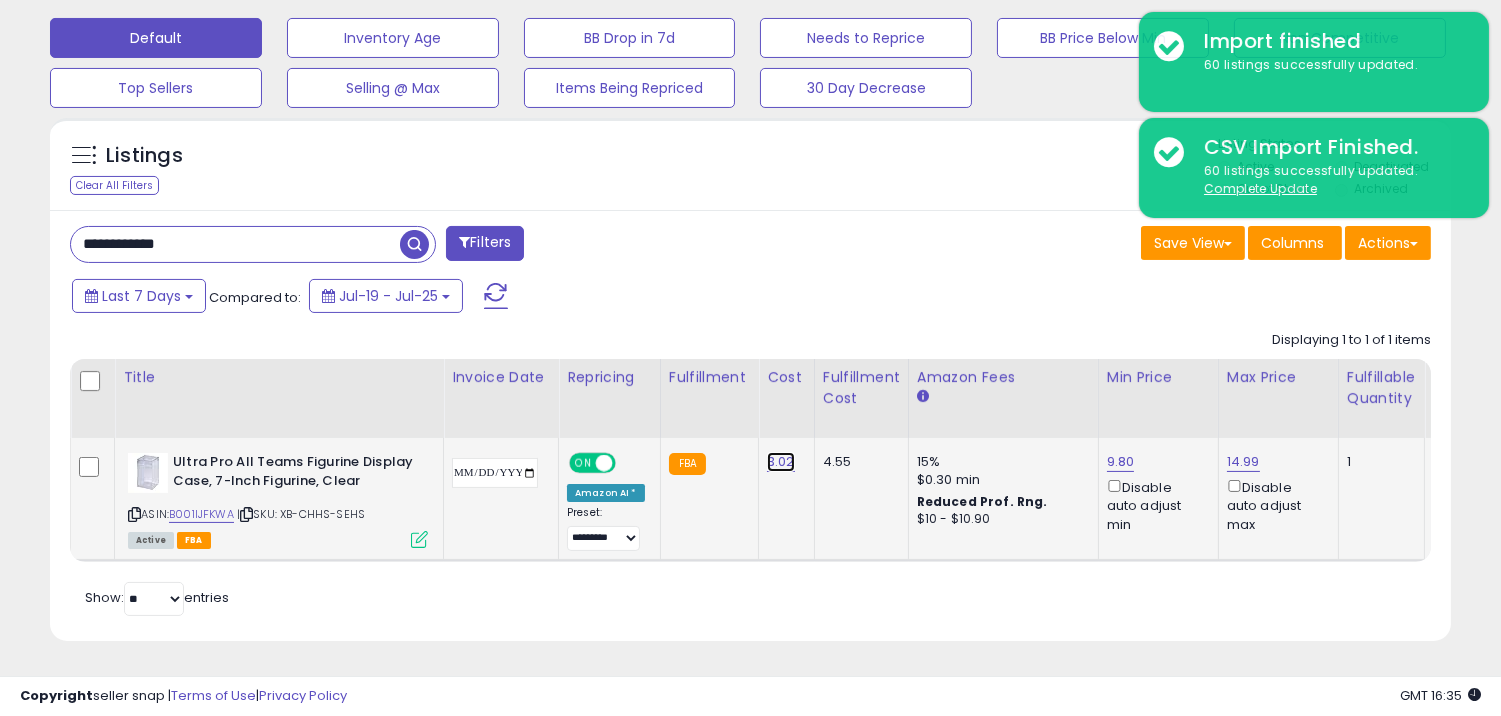 click on "3.02" at bounding box center (781, 462) 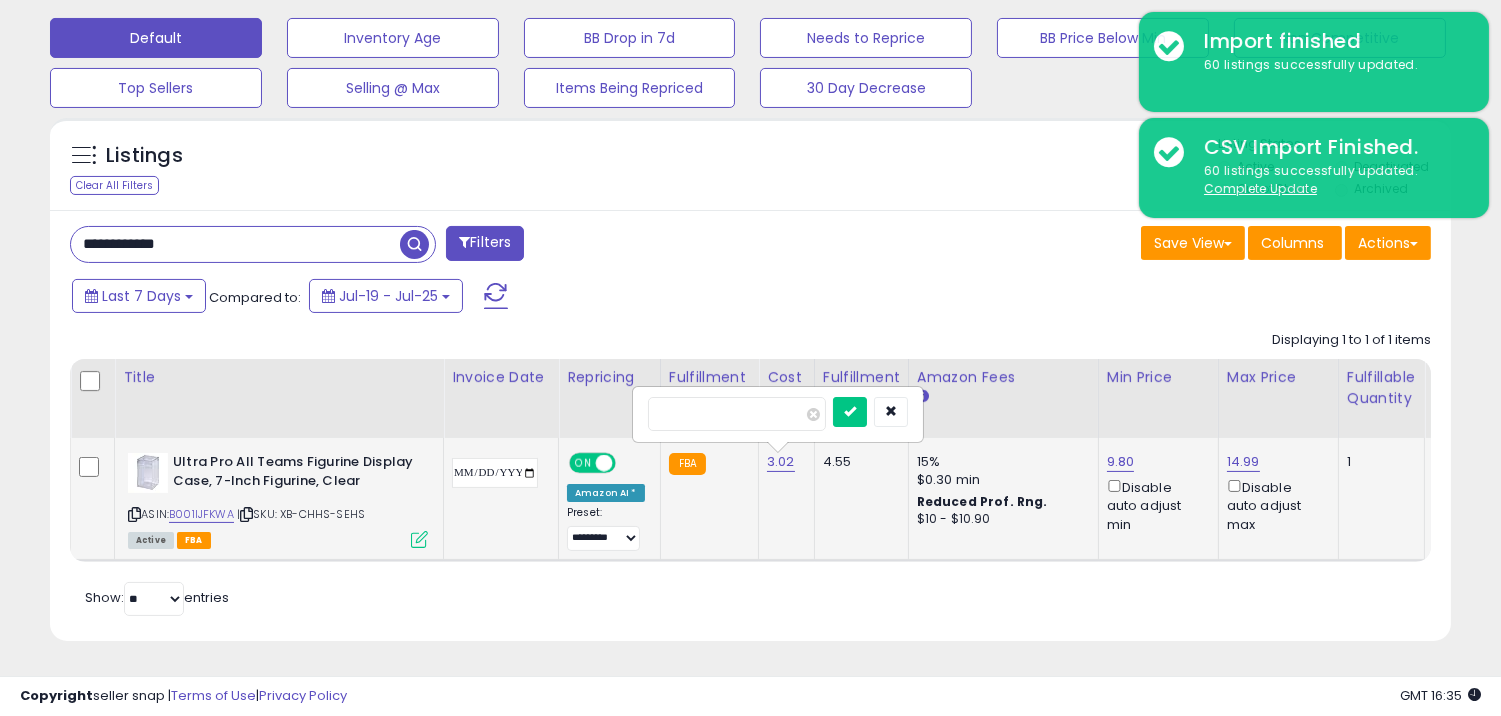 type on "****" 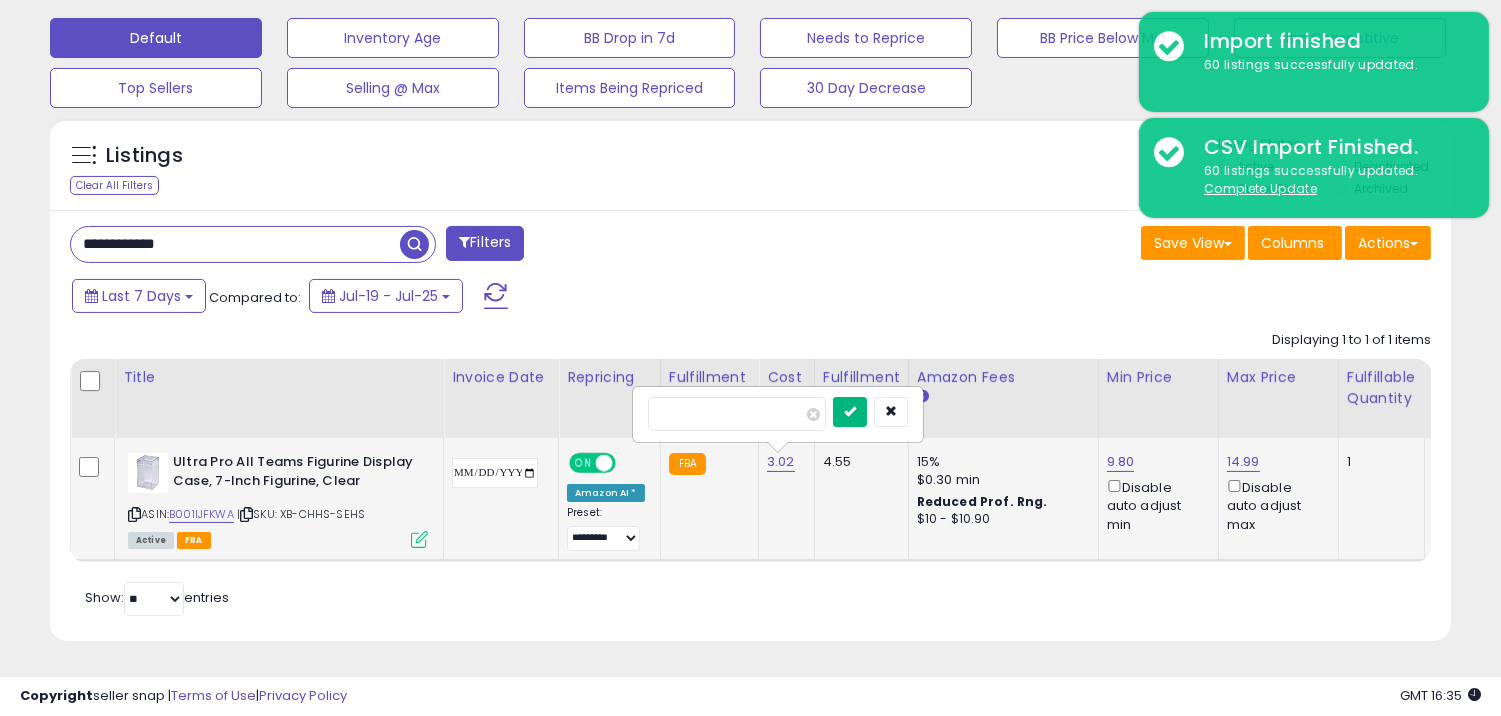 click at bounding box center [850, 412] 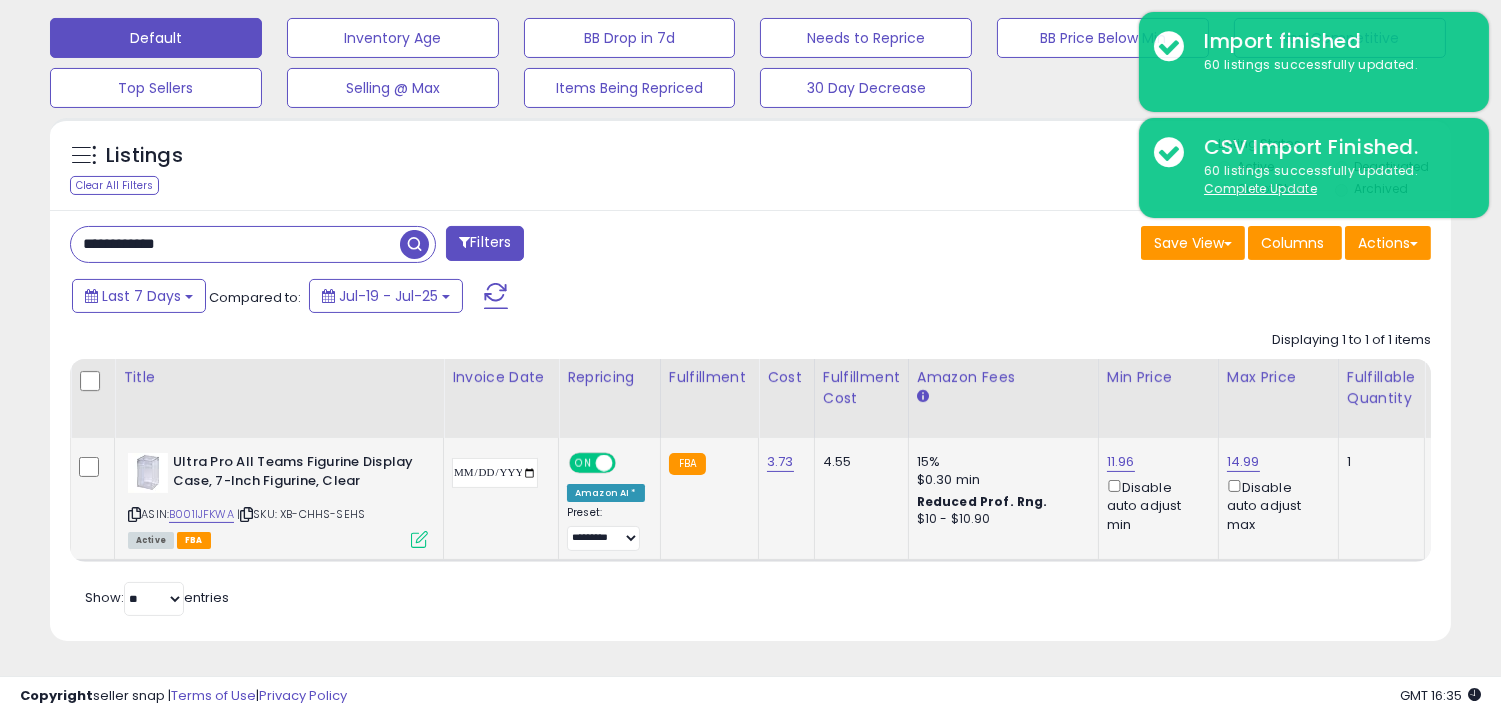 click on "**********" at bounding box center [495, 473] 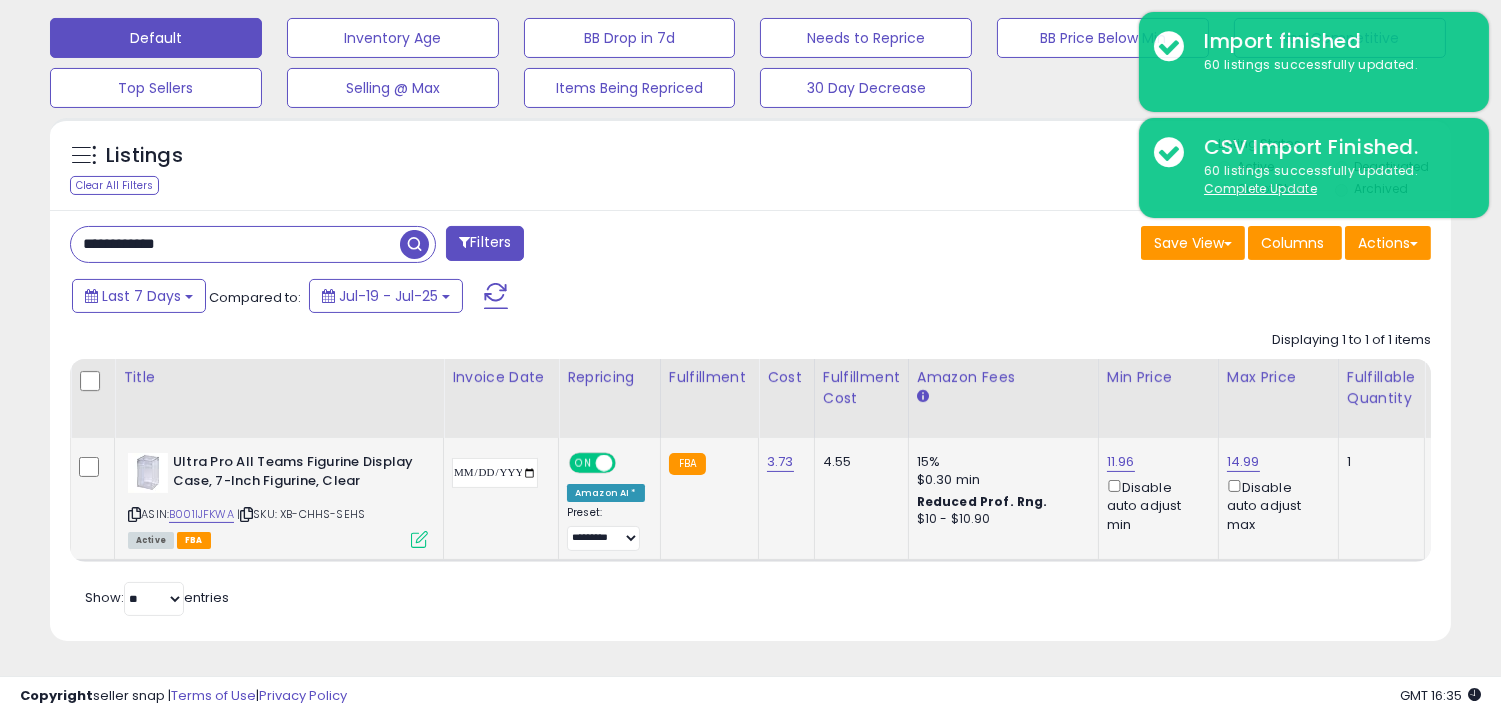 type on "**********" 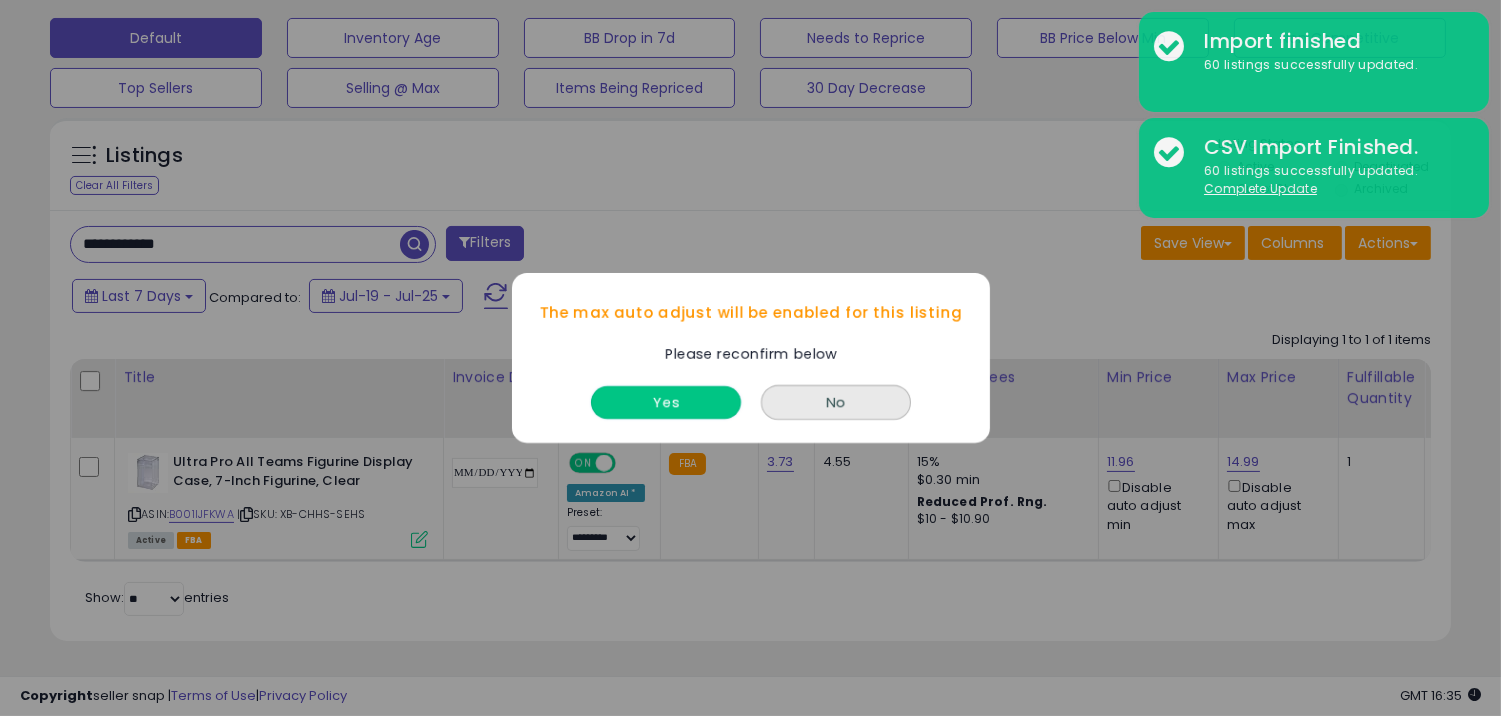 click on "Yes" at bounding box center (666, 402) 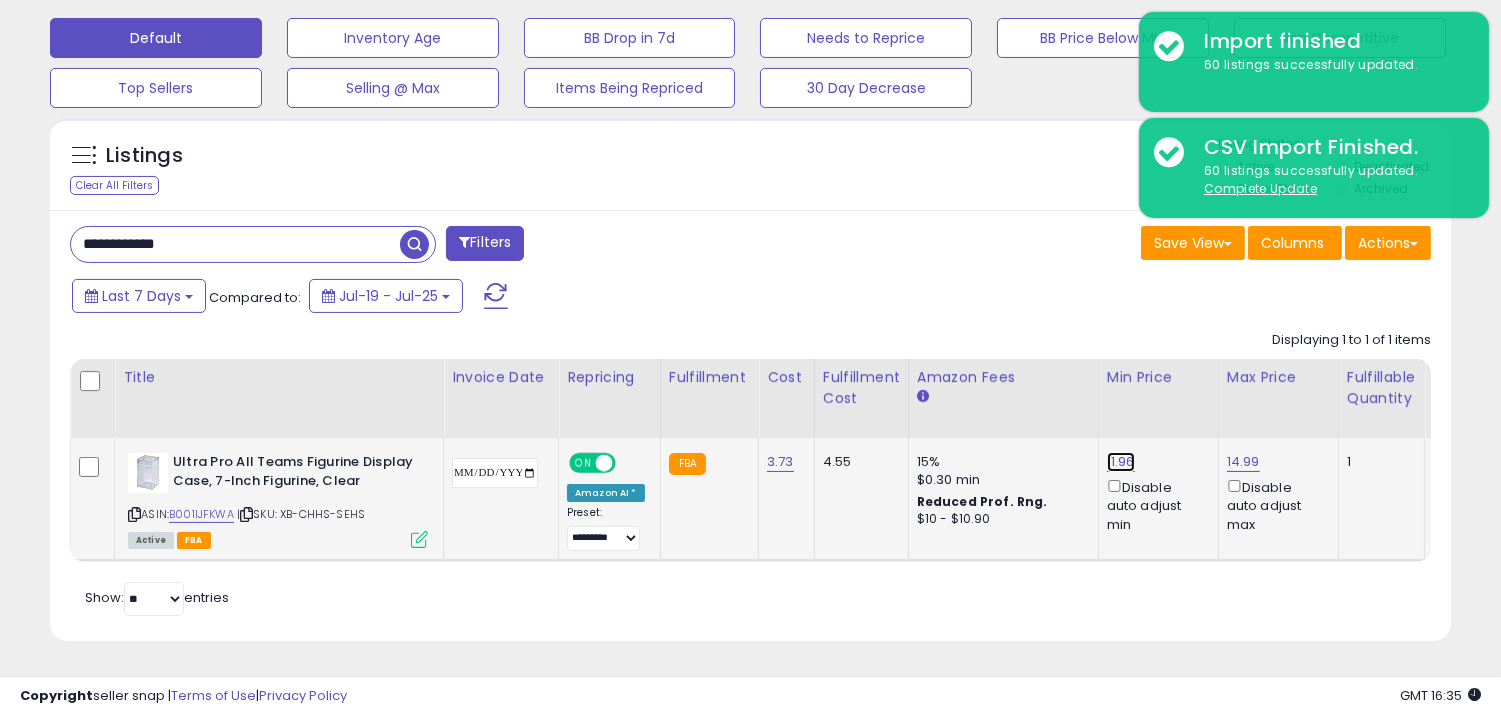 click on "11.96" at bounding box center (1121, 462) 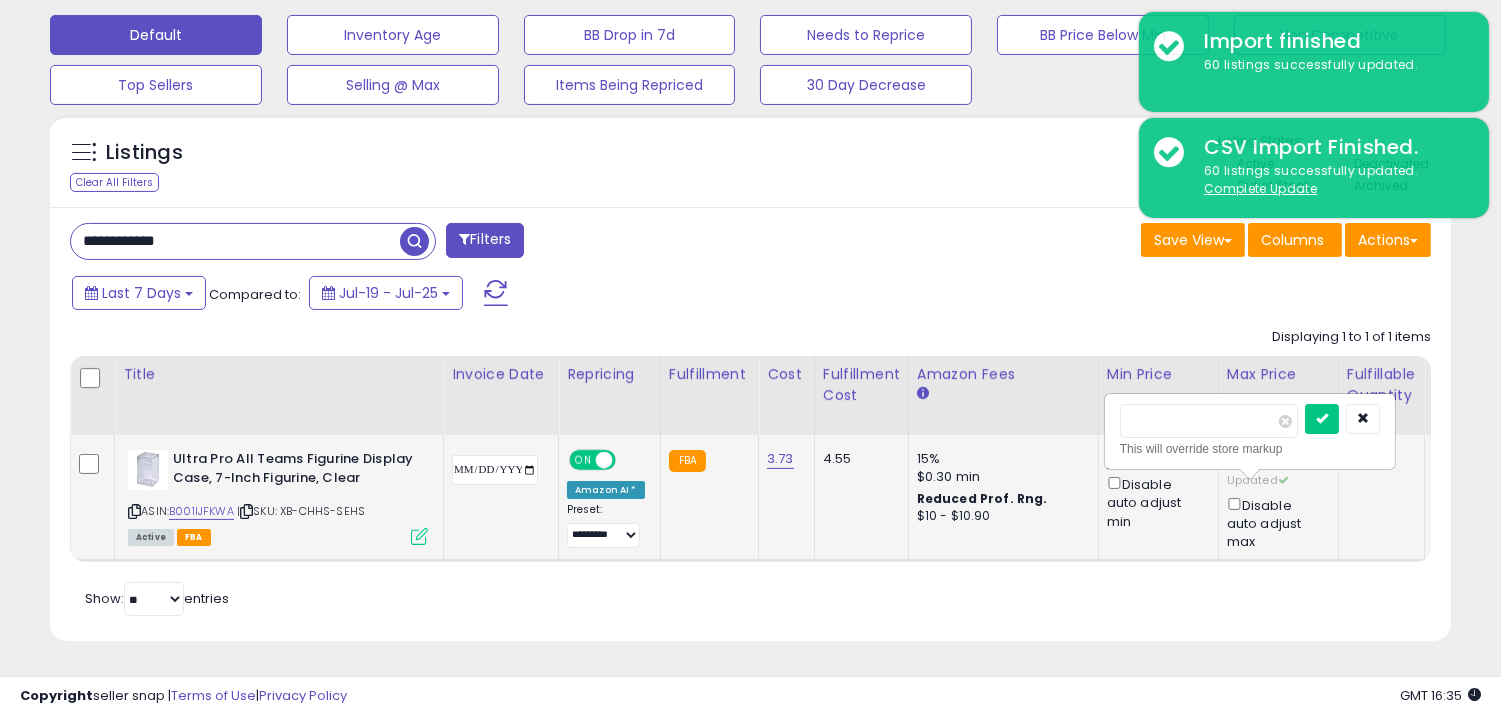 click on "***** This will override store markup" at bounding box center (1250, 431) 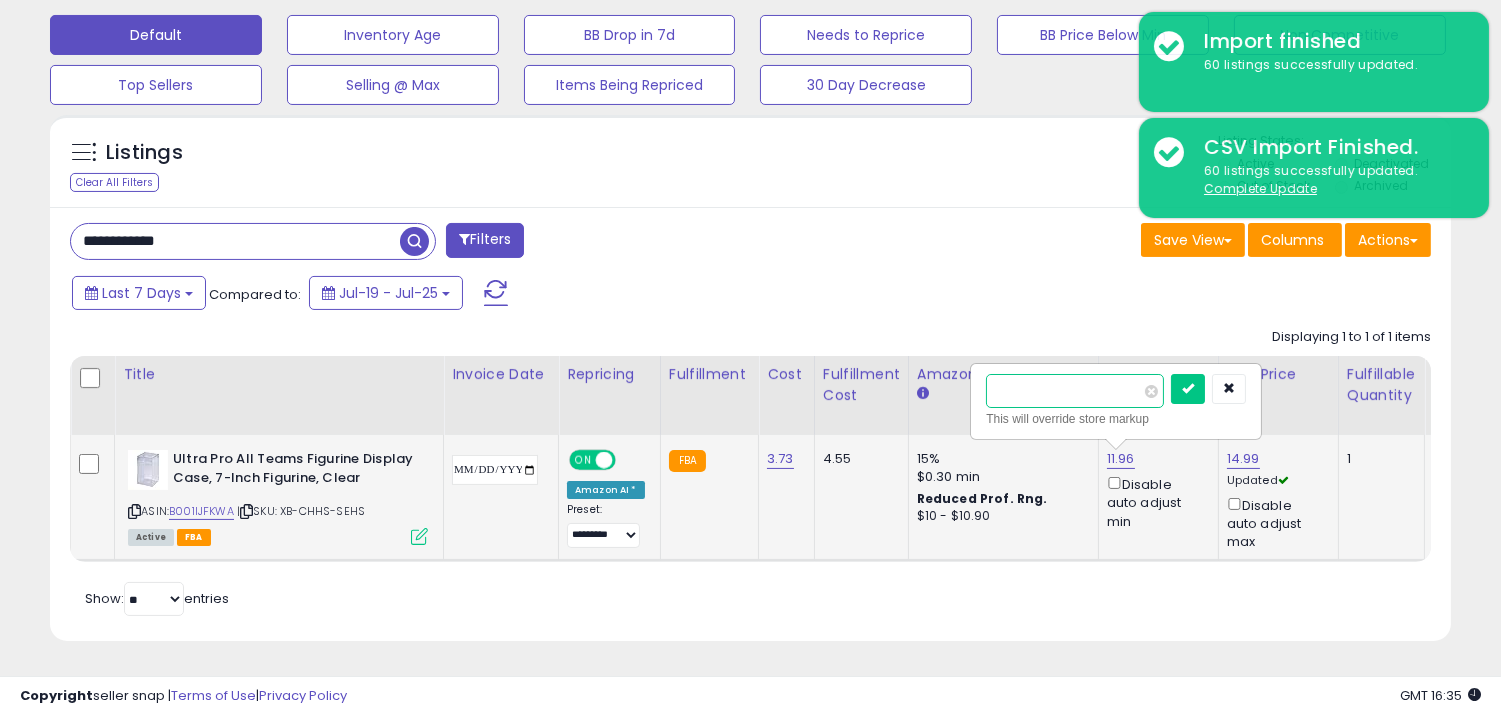 click on "*****" at bounding box center [1075, 391] 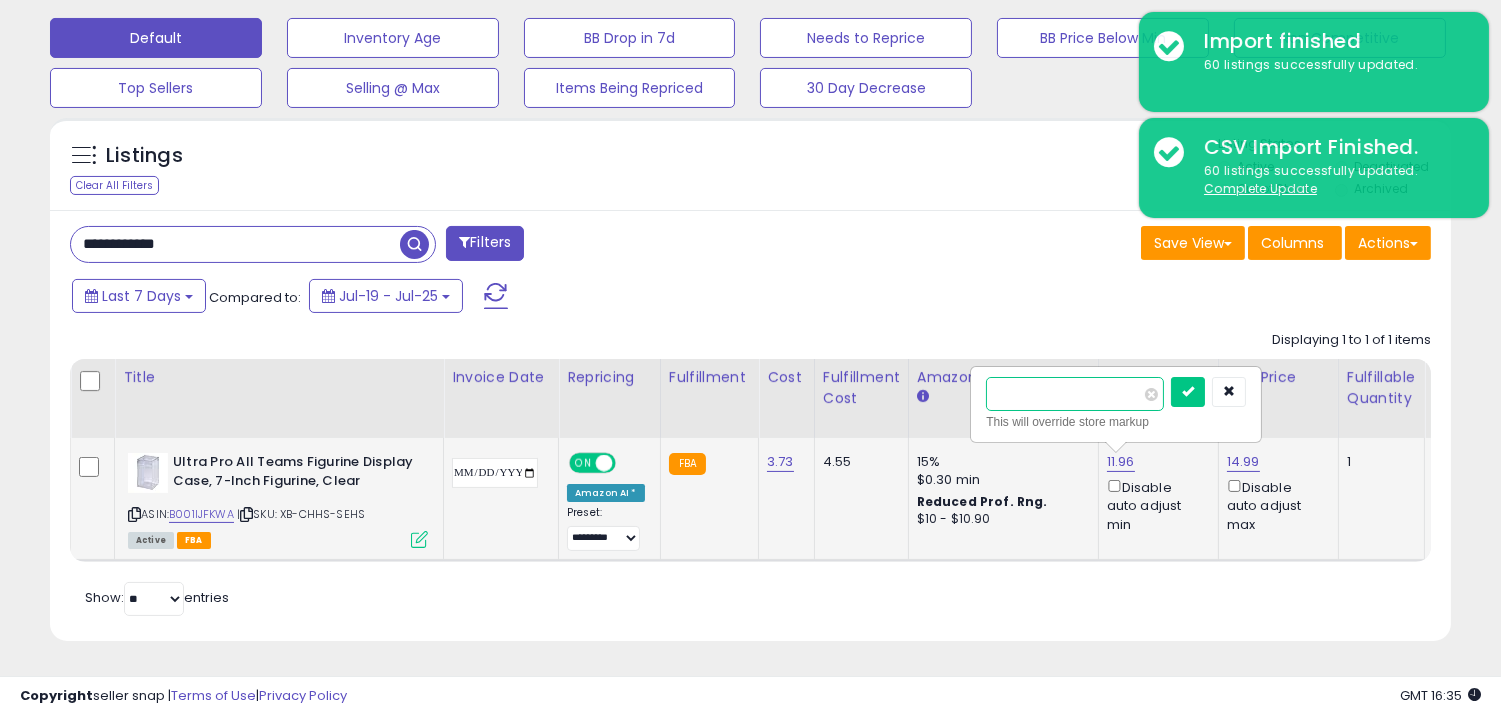 type on "****" 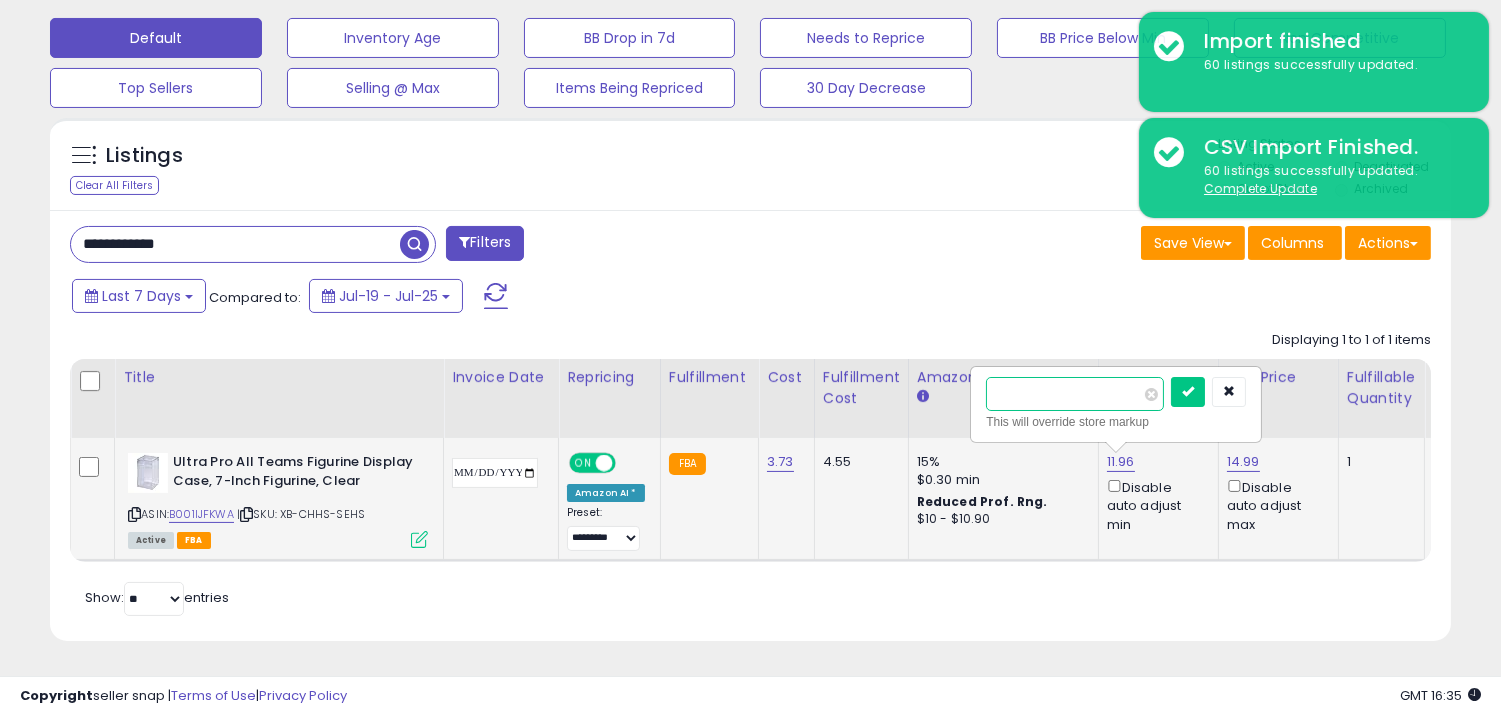 click at bounding box center (1188, 392) 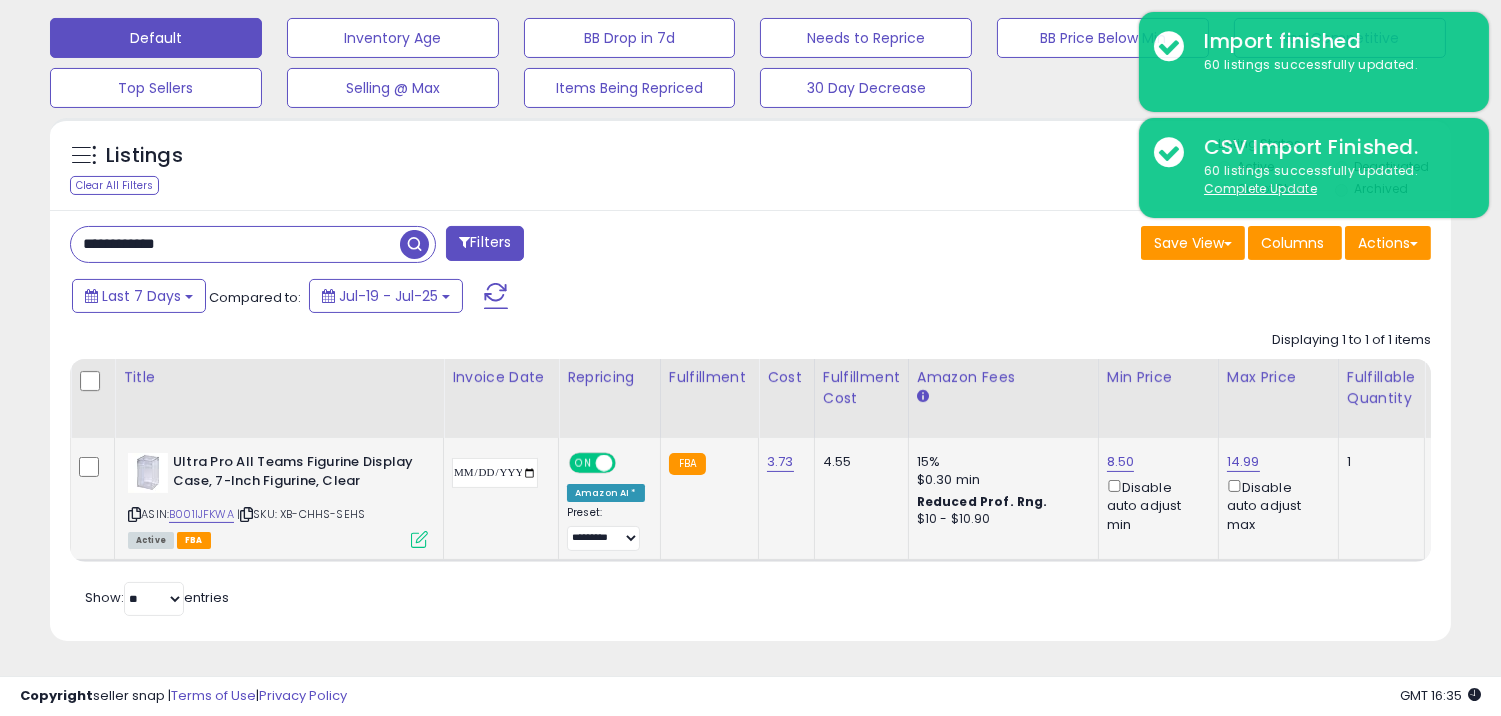click on "14.99  Disable auto adjust max" 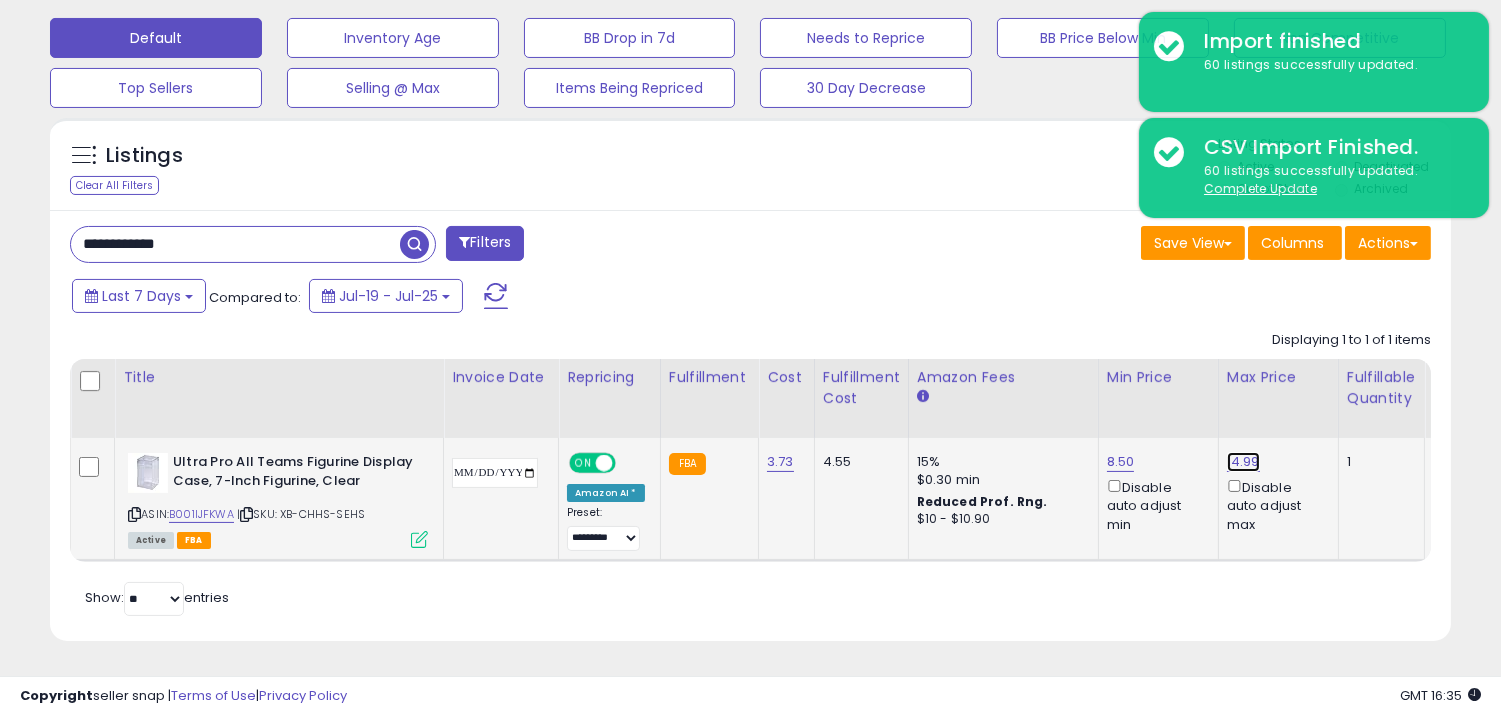 click on "14.99" at bounding box center [1243, 462] 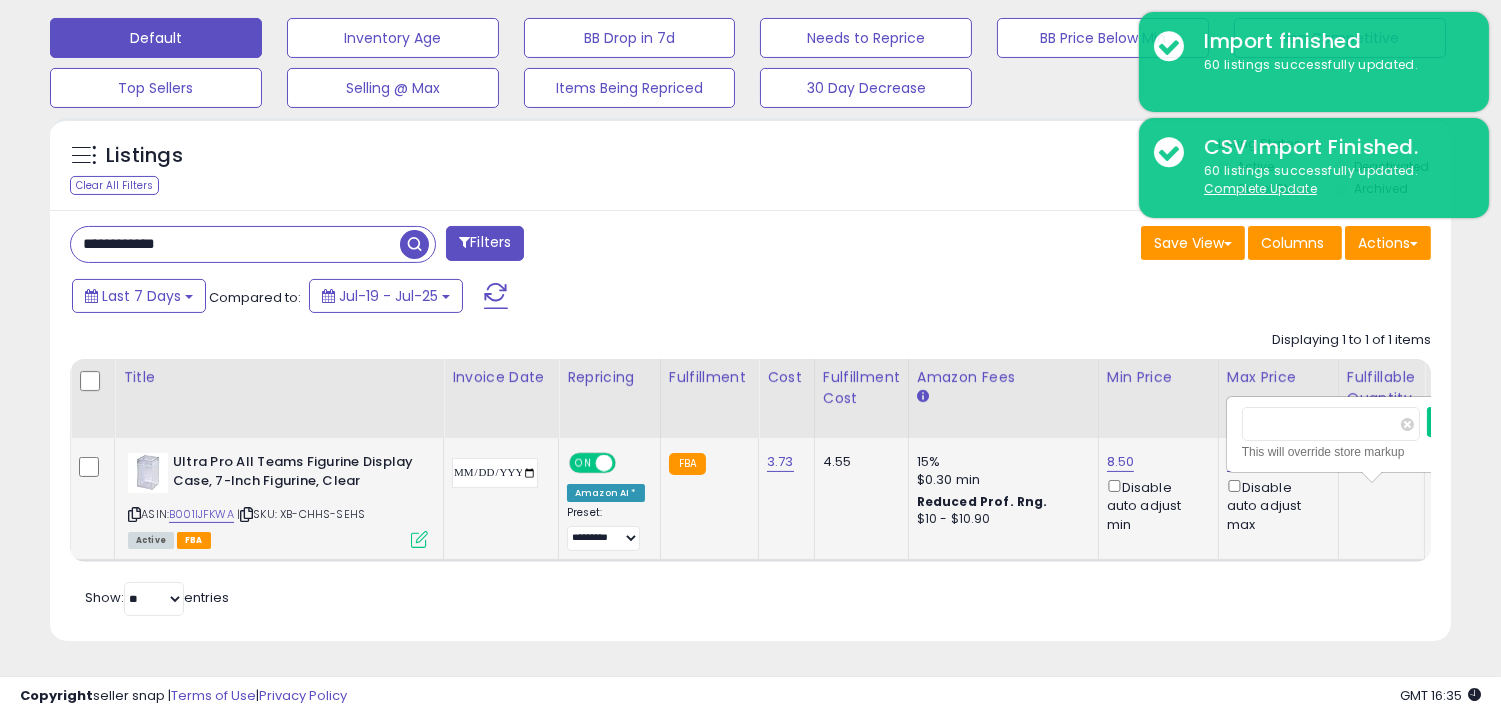scroll, scrollTop: 0, scrollLeft: 20, axis: horizontal 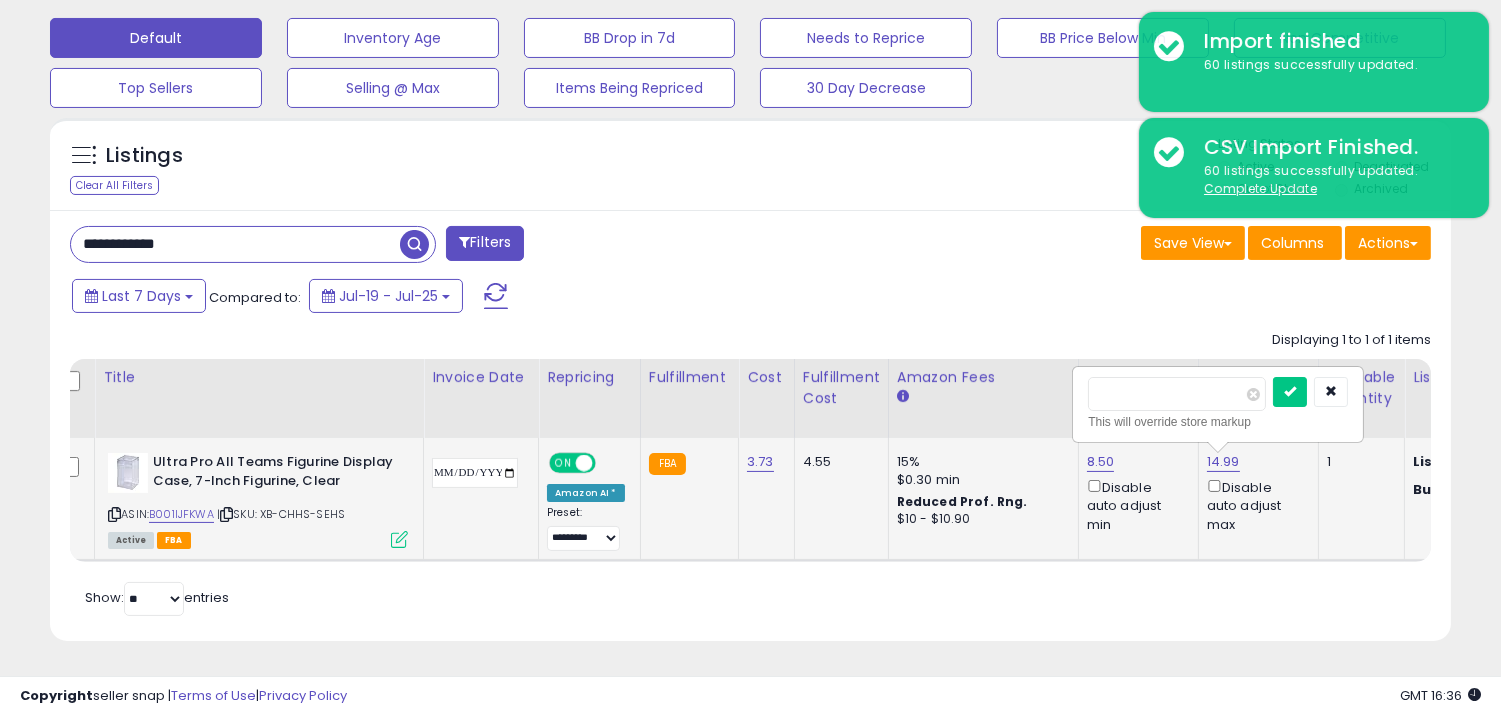 click on "*****" at bounding box center (1177, 394) 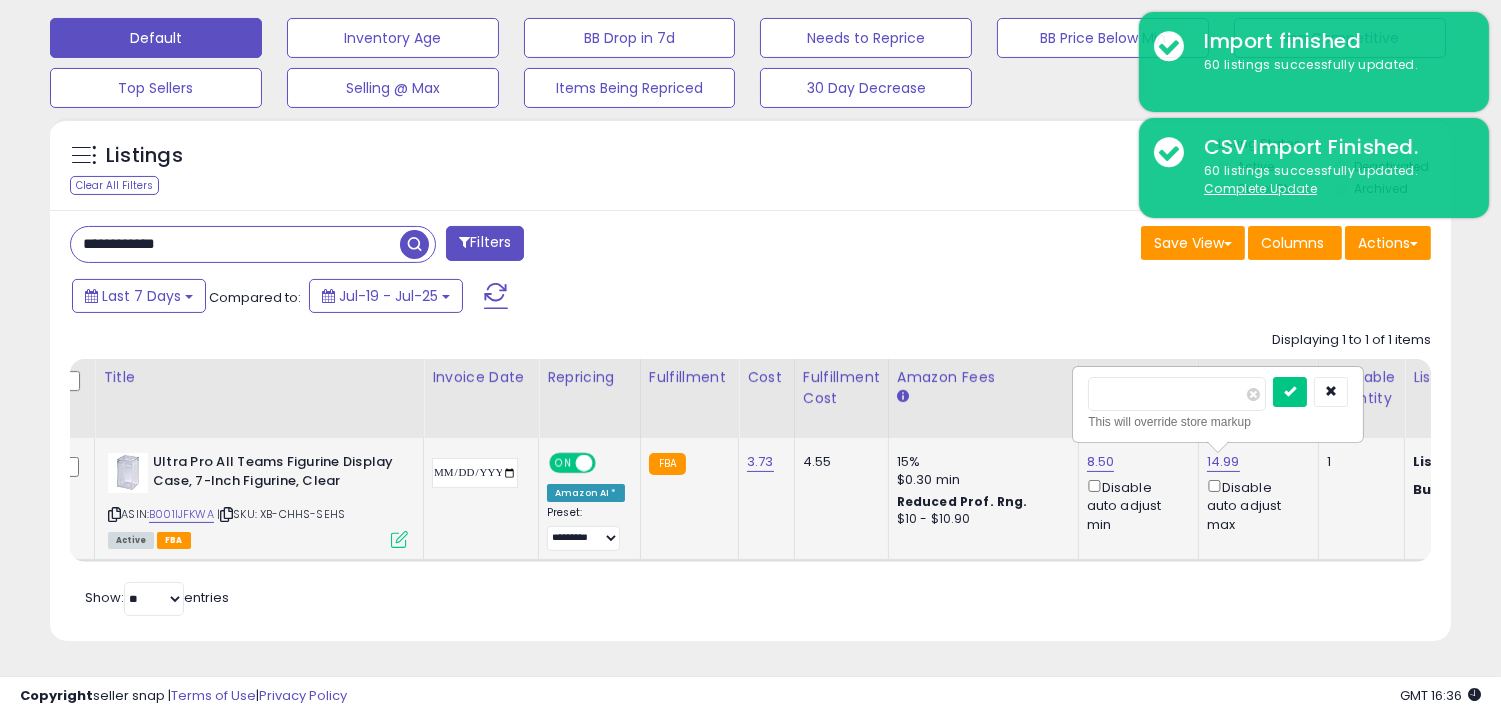 click on "*****" at bounding box center (1177, 394) 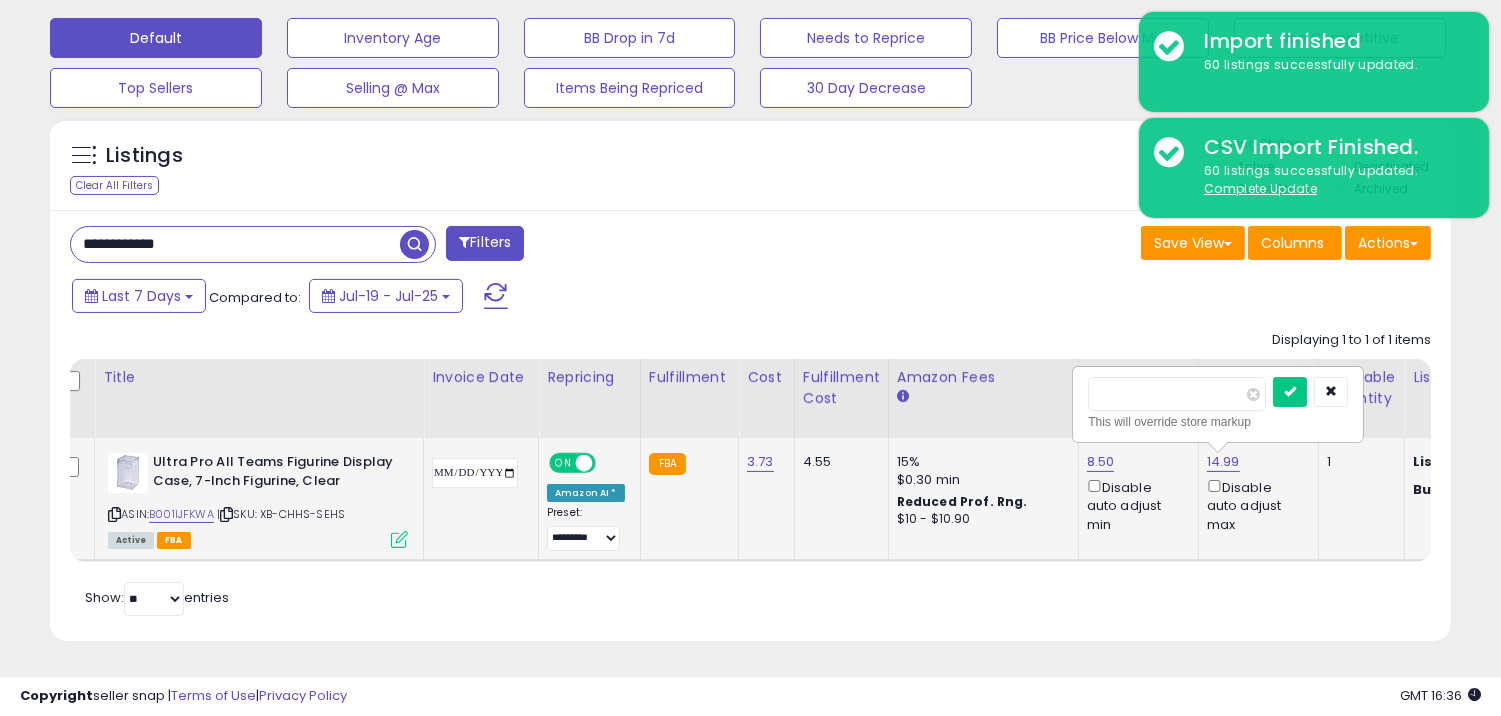 type on "****" 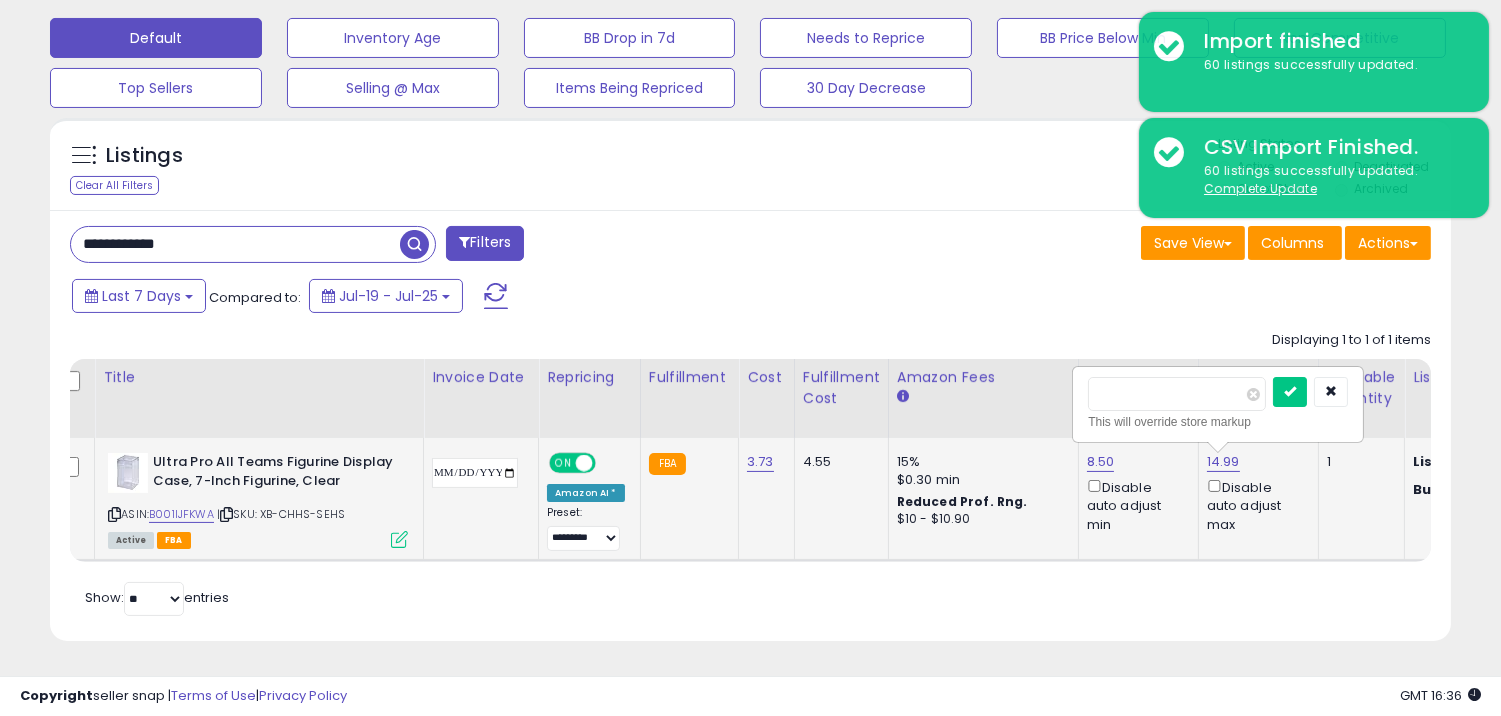 click on "Disable auto adjust max" at bounding box center [1255, 505] 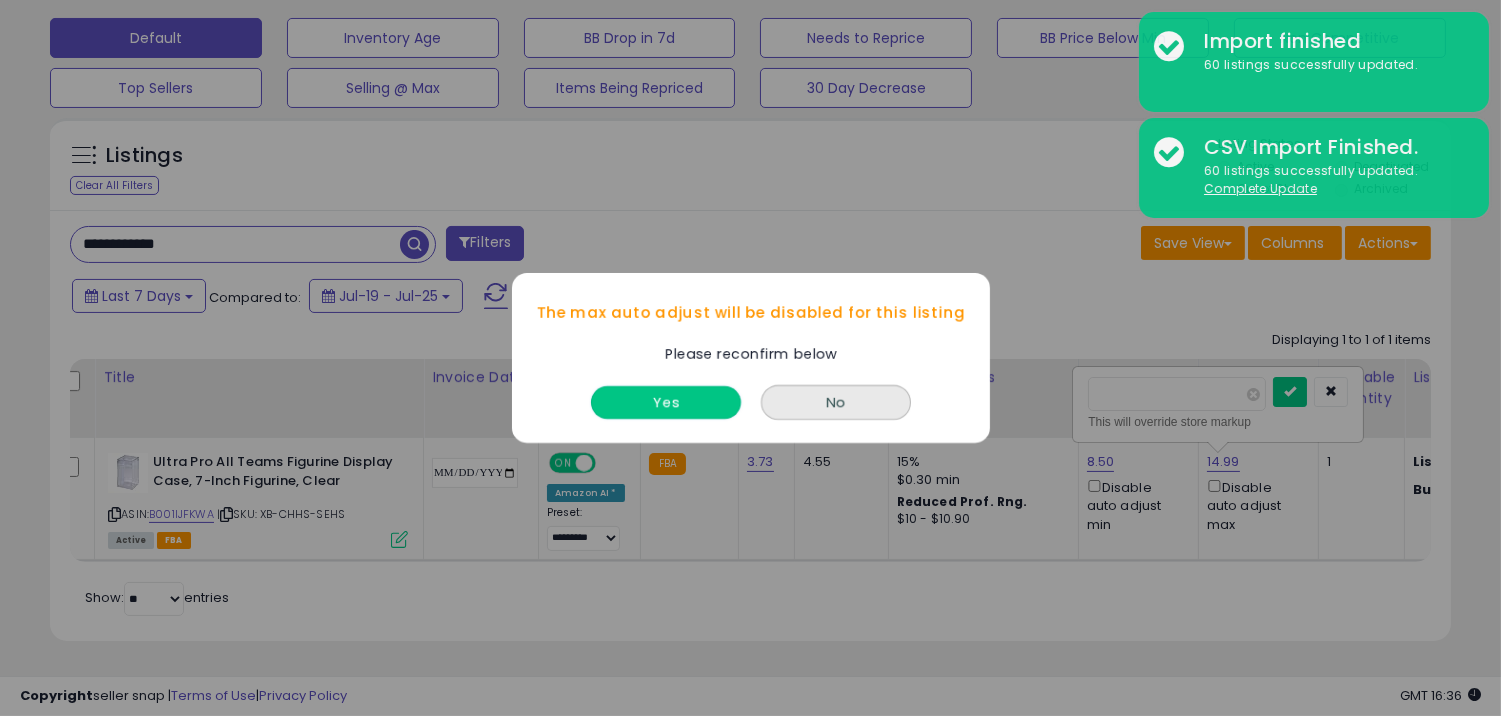 click on "Yes" at bounding box center [666, 402] 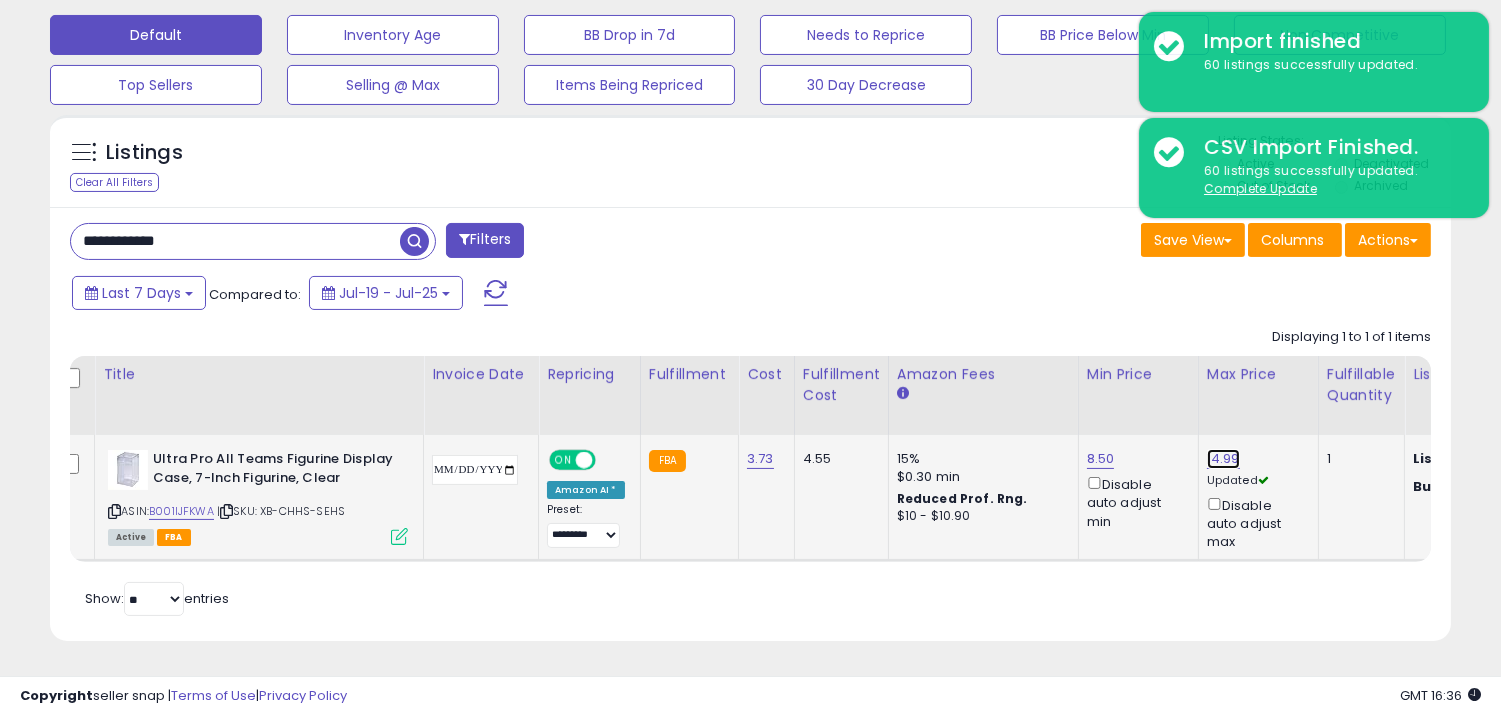 click on "14.99" at bounding box center [1223, 459] 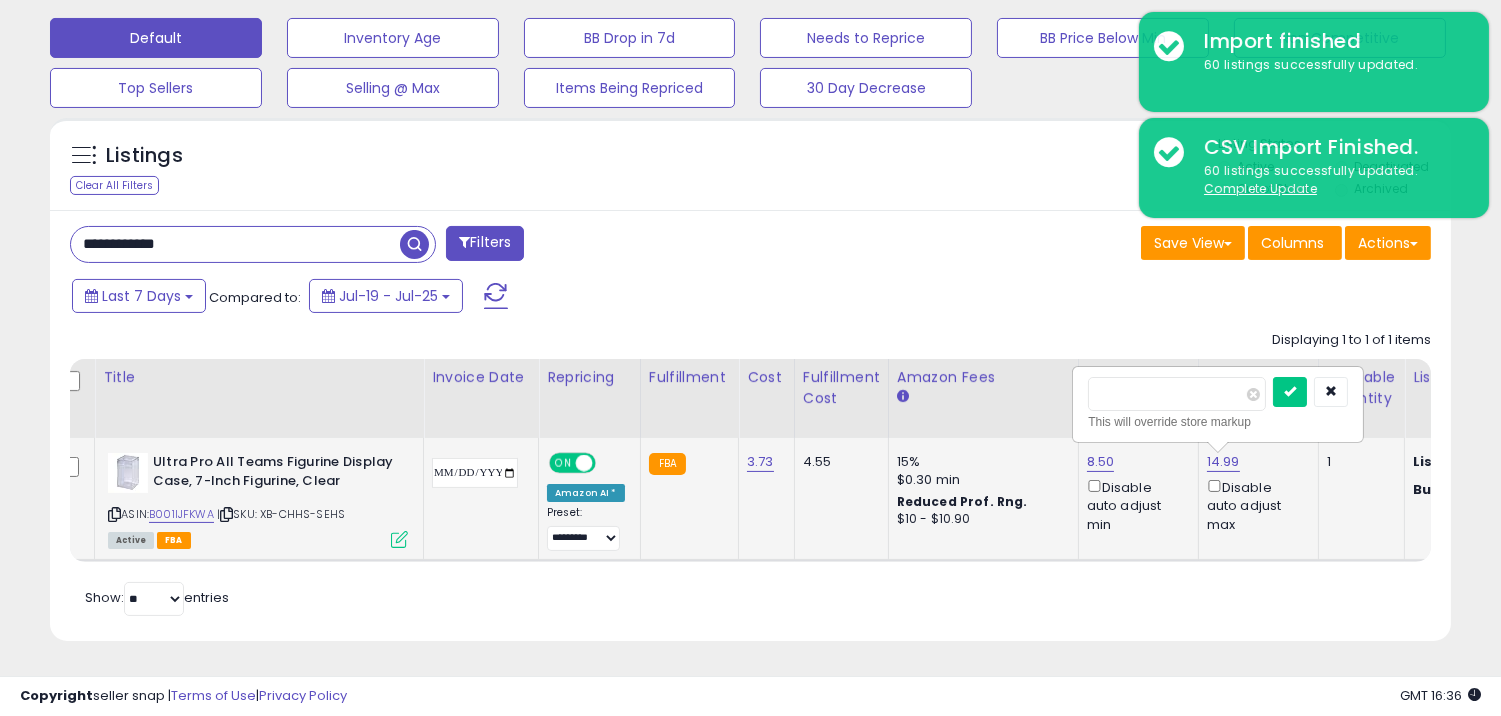 click on "*****" at bounding box center (1177, 394) 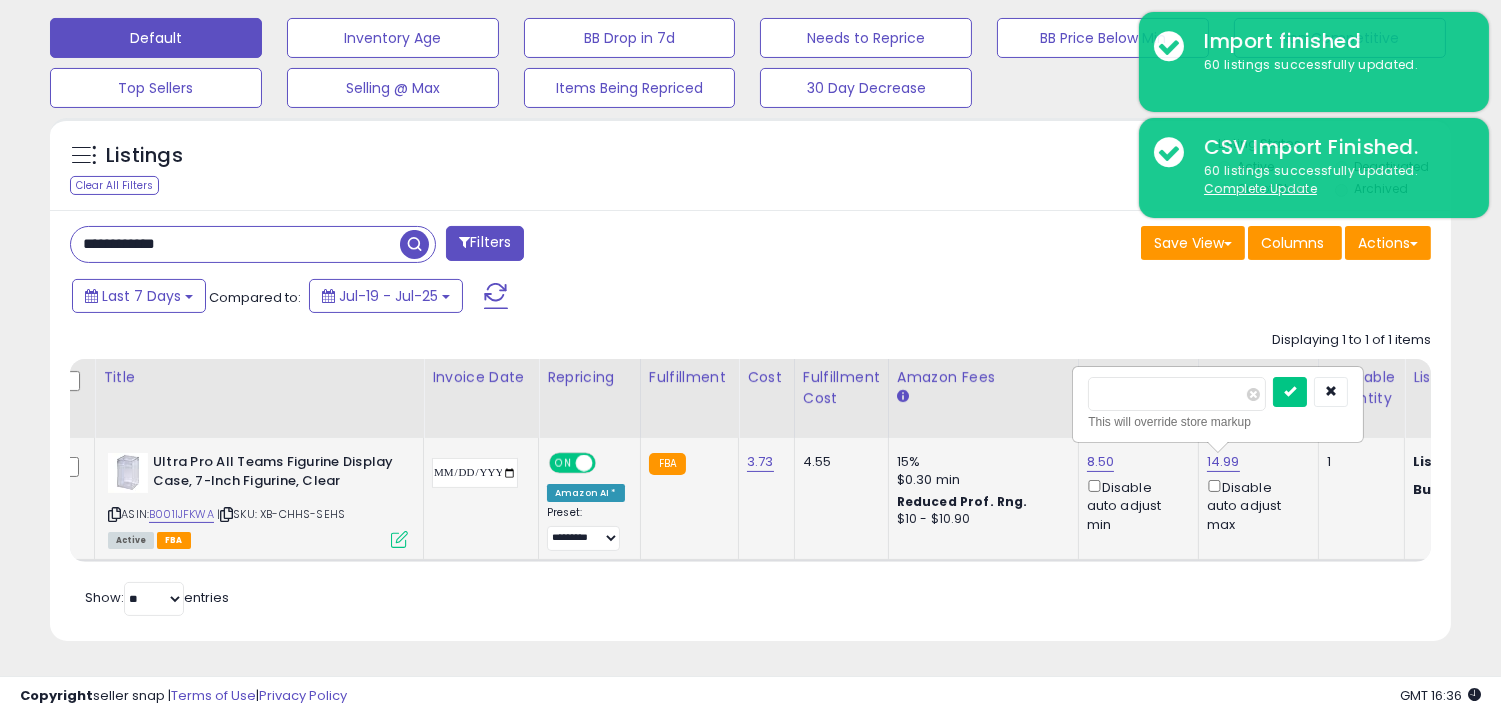 click on "*****" at bounding box center [1177, 394] 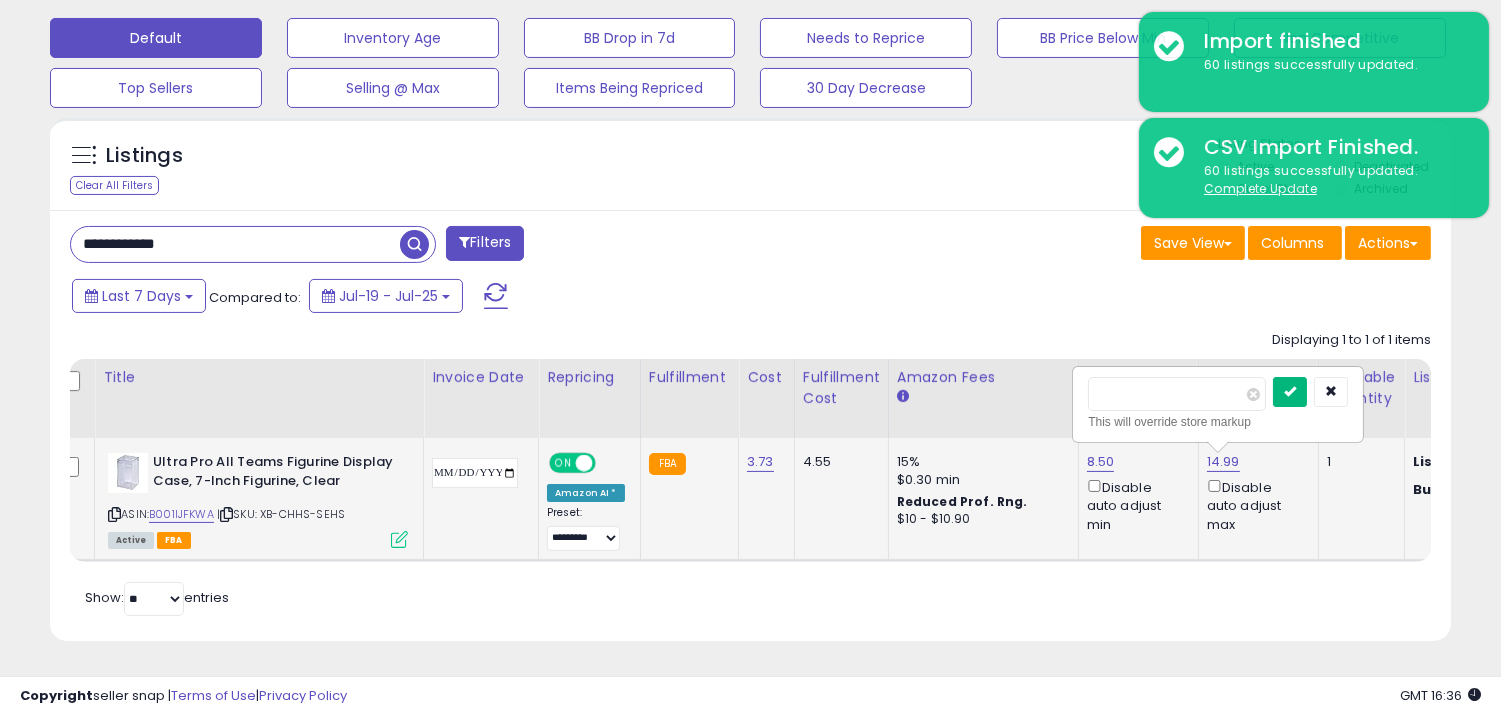 type on "****" 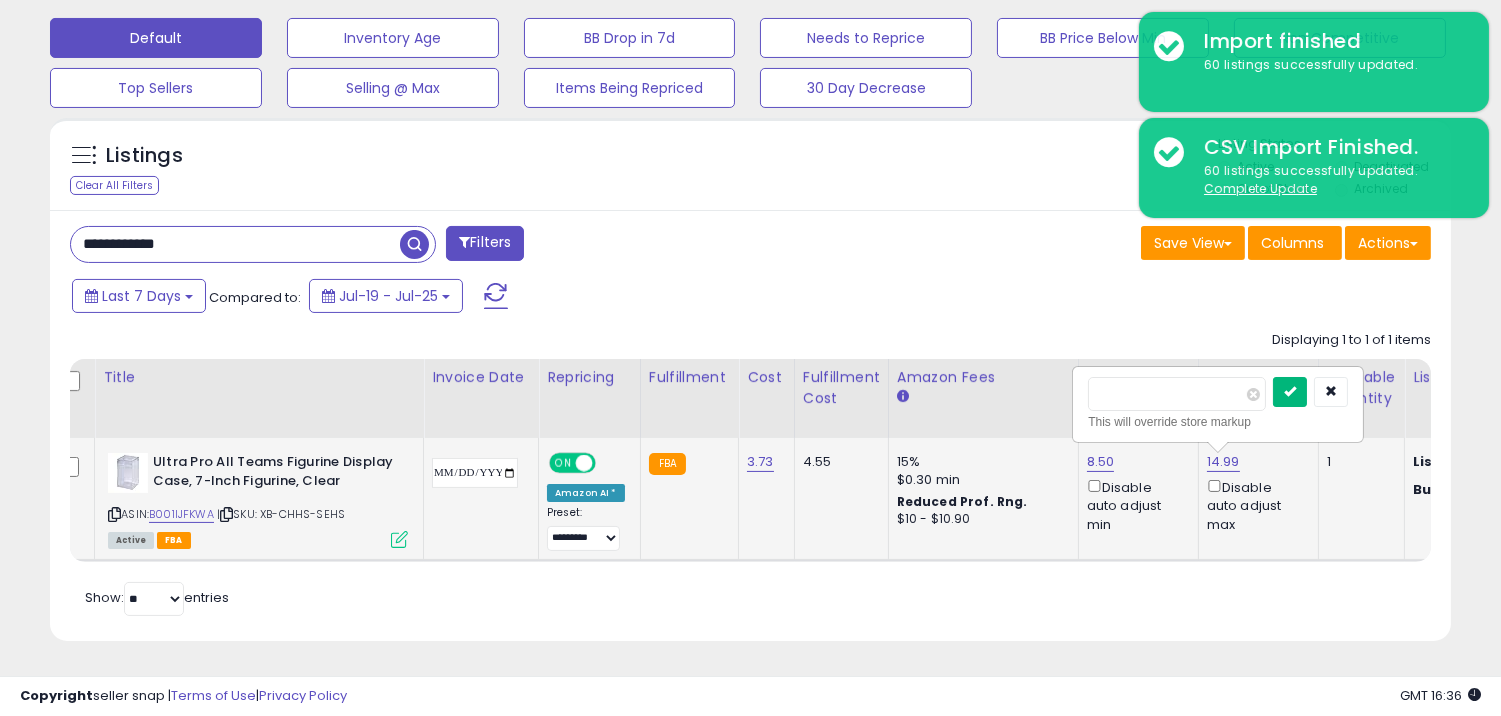 click at bounding box center [1290, 392] 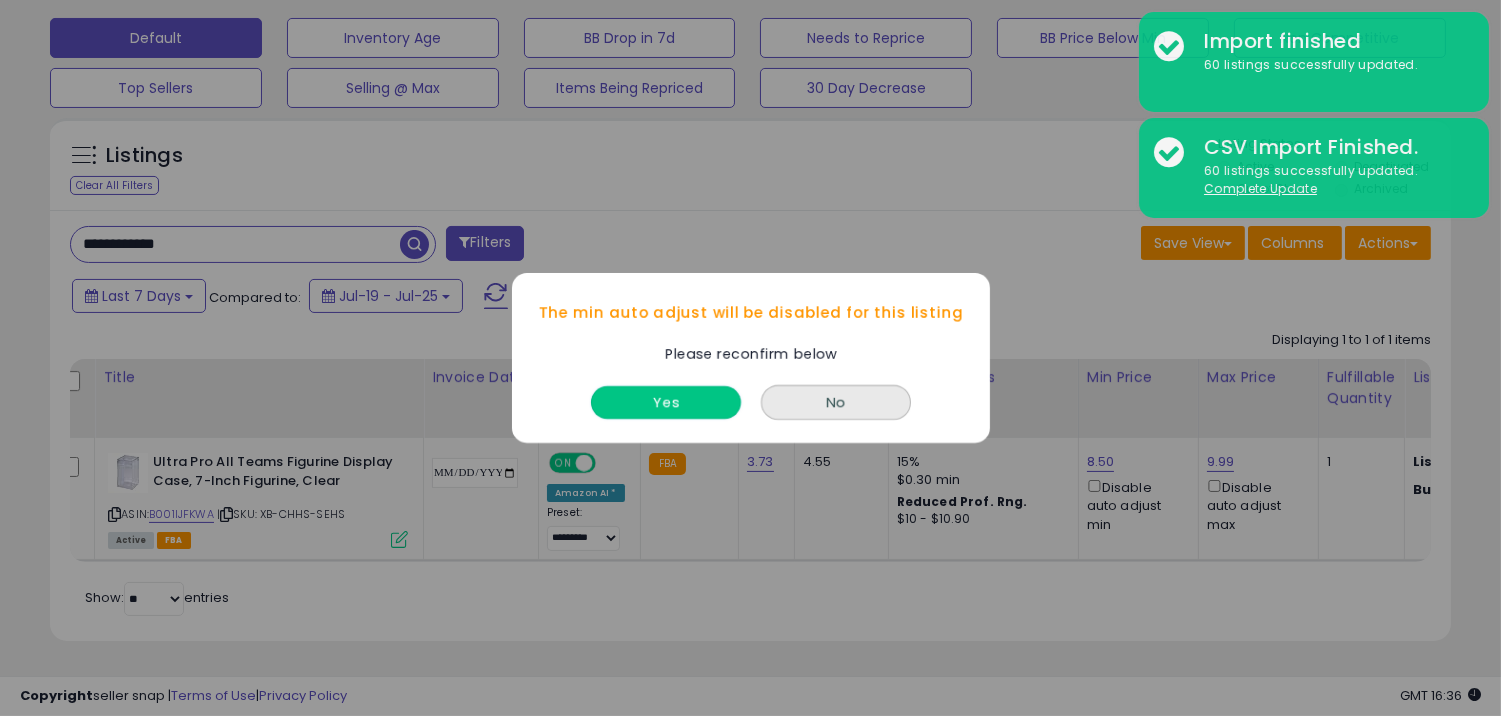 click on "Yes" at bounding box center (666, 402) 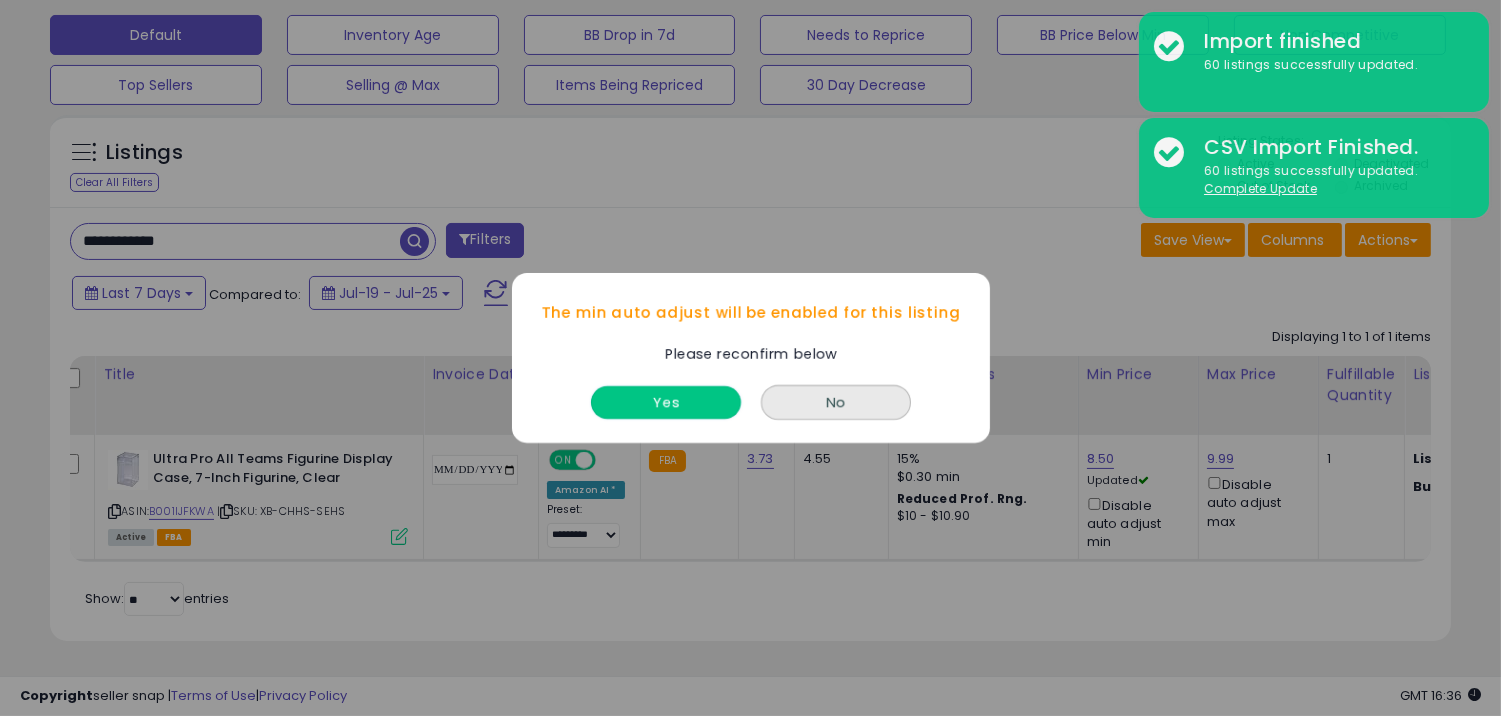 click on "Yes" at bounding box center (666, 402) 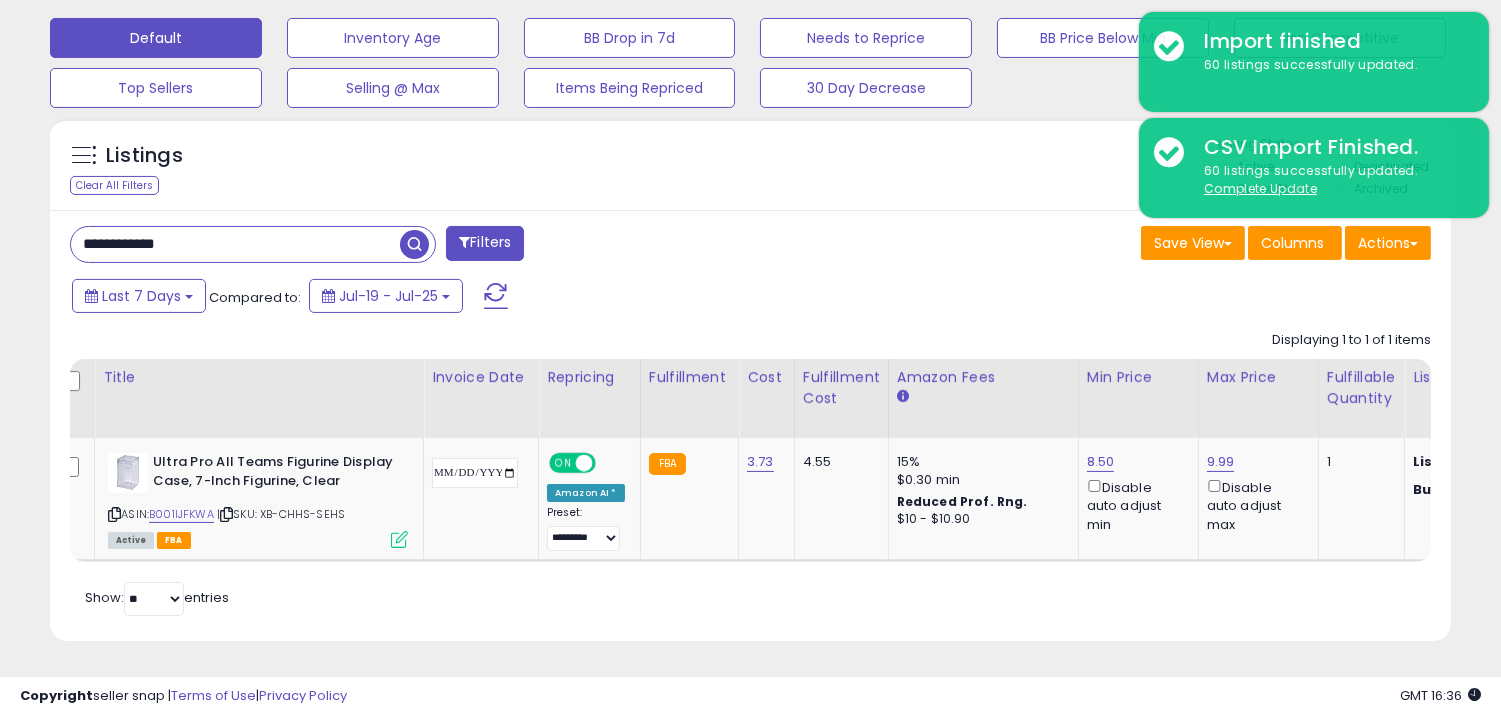 click on "**********" at bounding box center (235, 244) 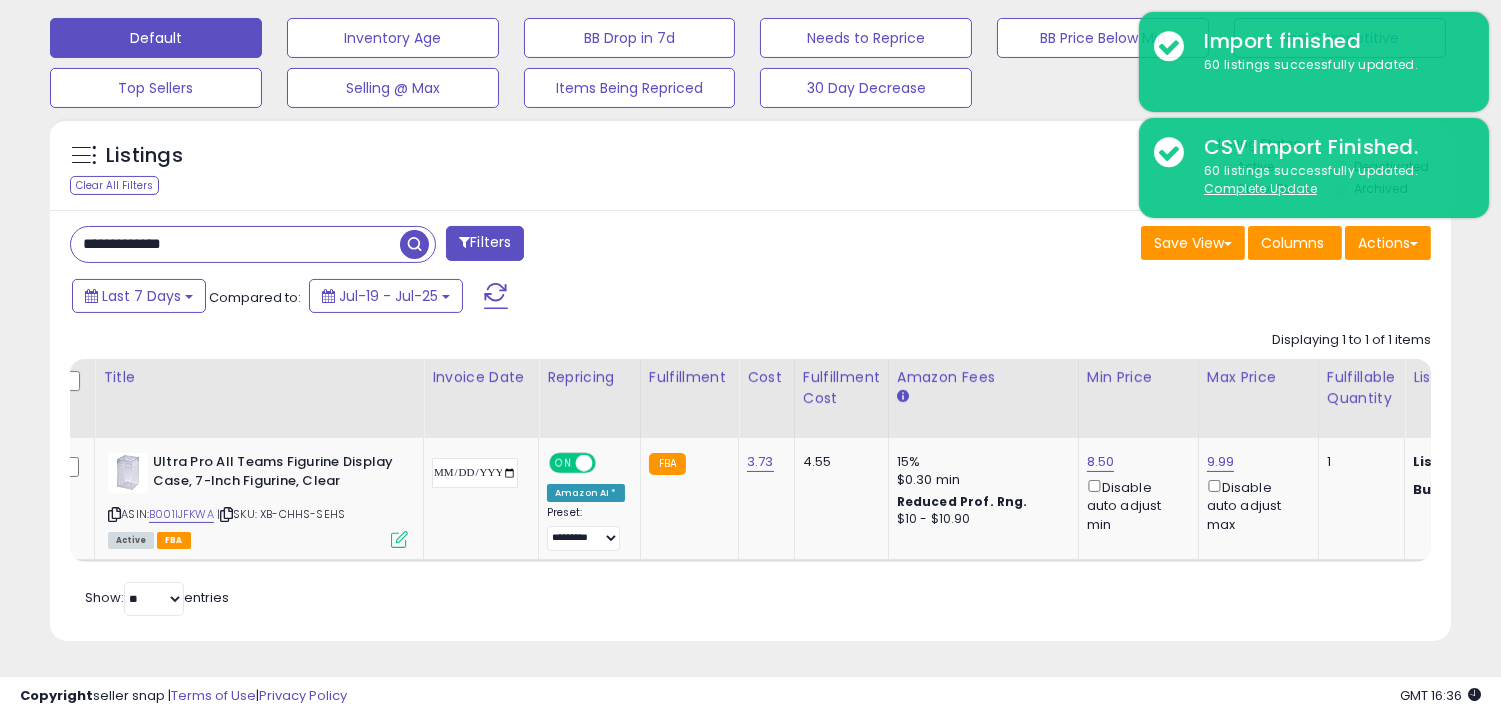 type on "**********" 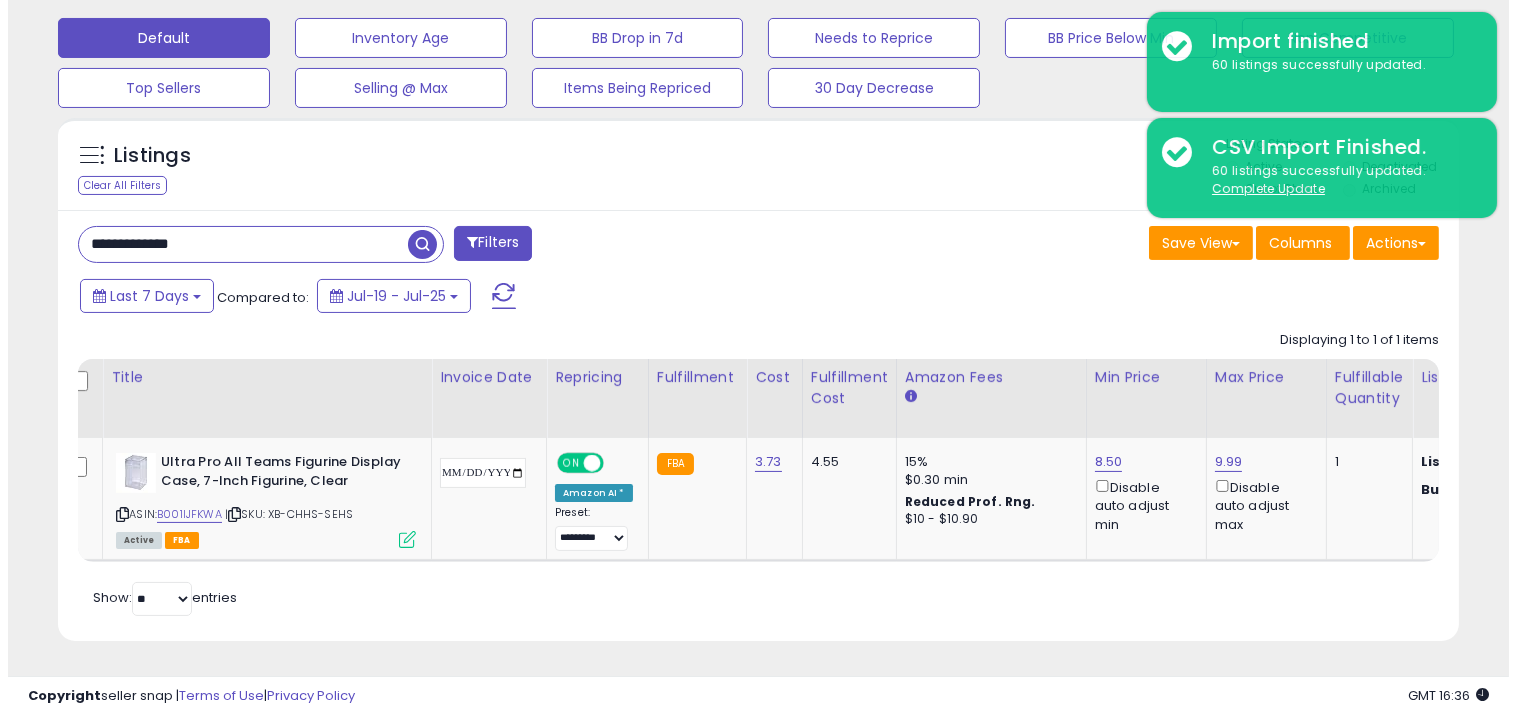 scroll, scrollTop: 506, scrollLeft: 0, axis: vertical 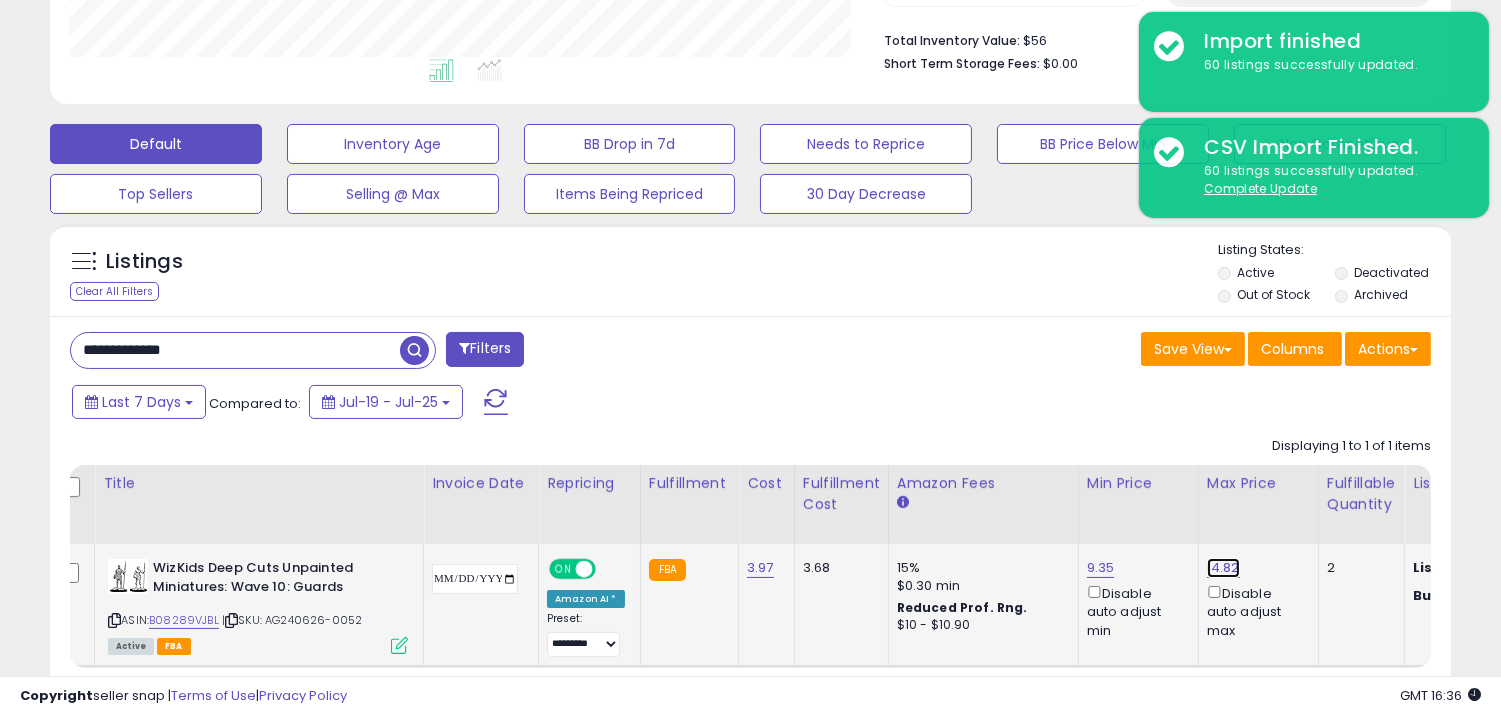 click on "14.82" at bounding box center [1223, 568] 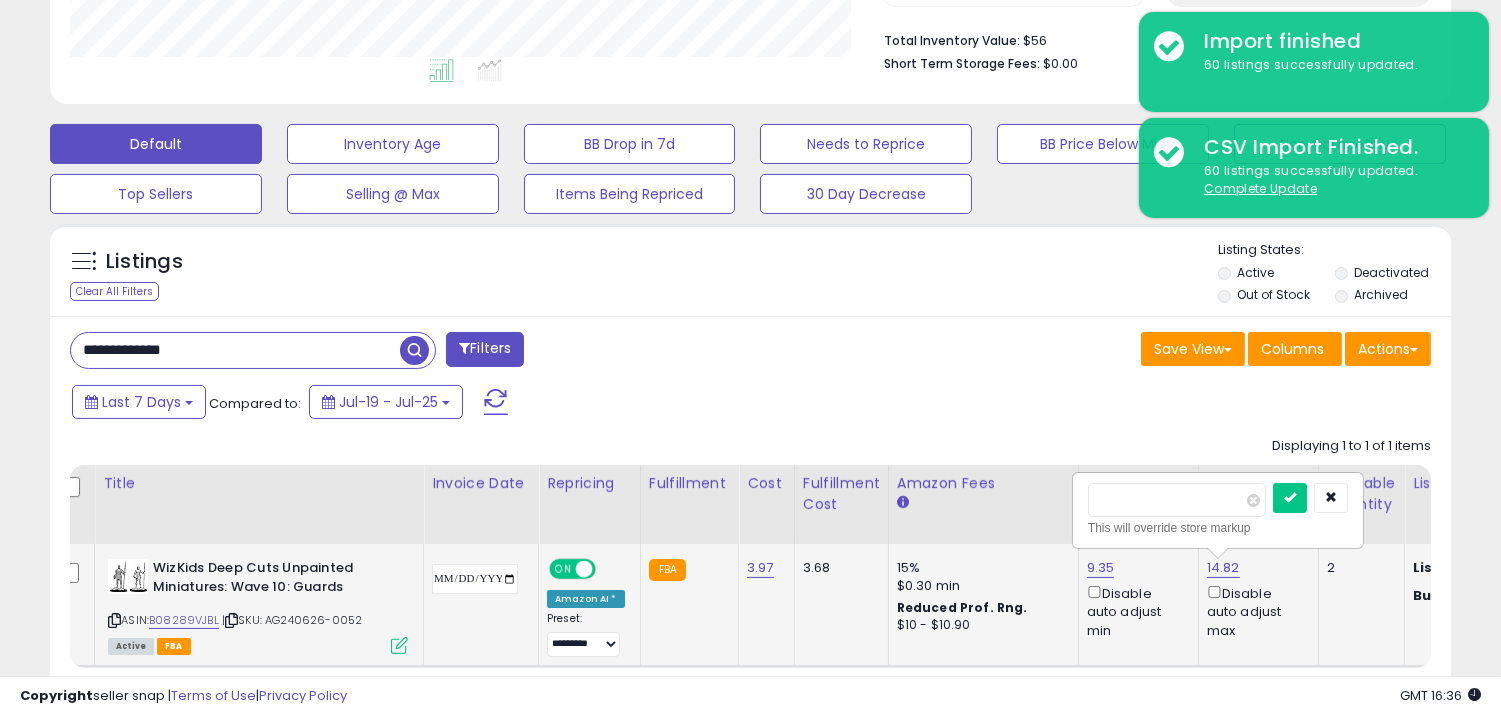type on "*" 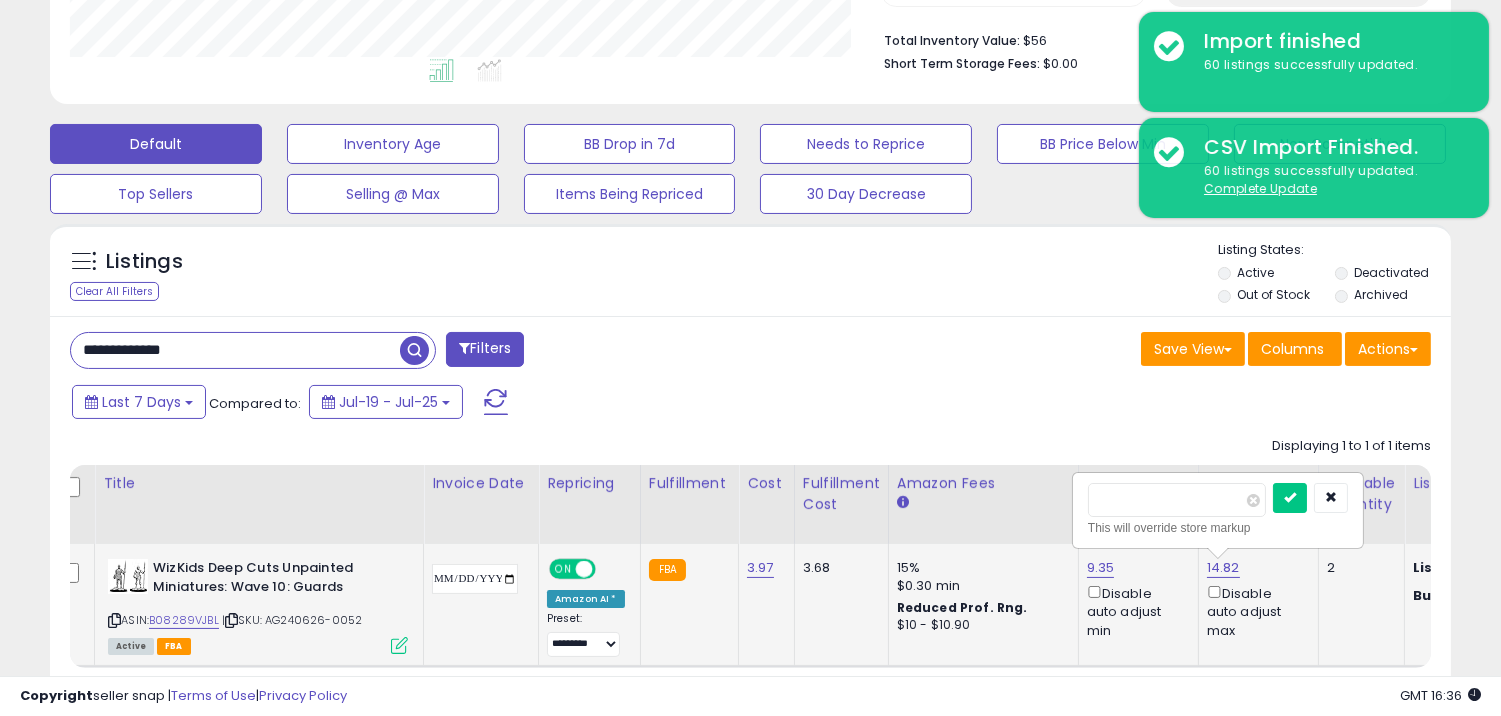 type on "****" 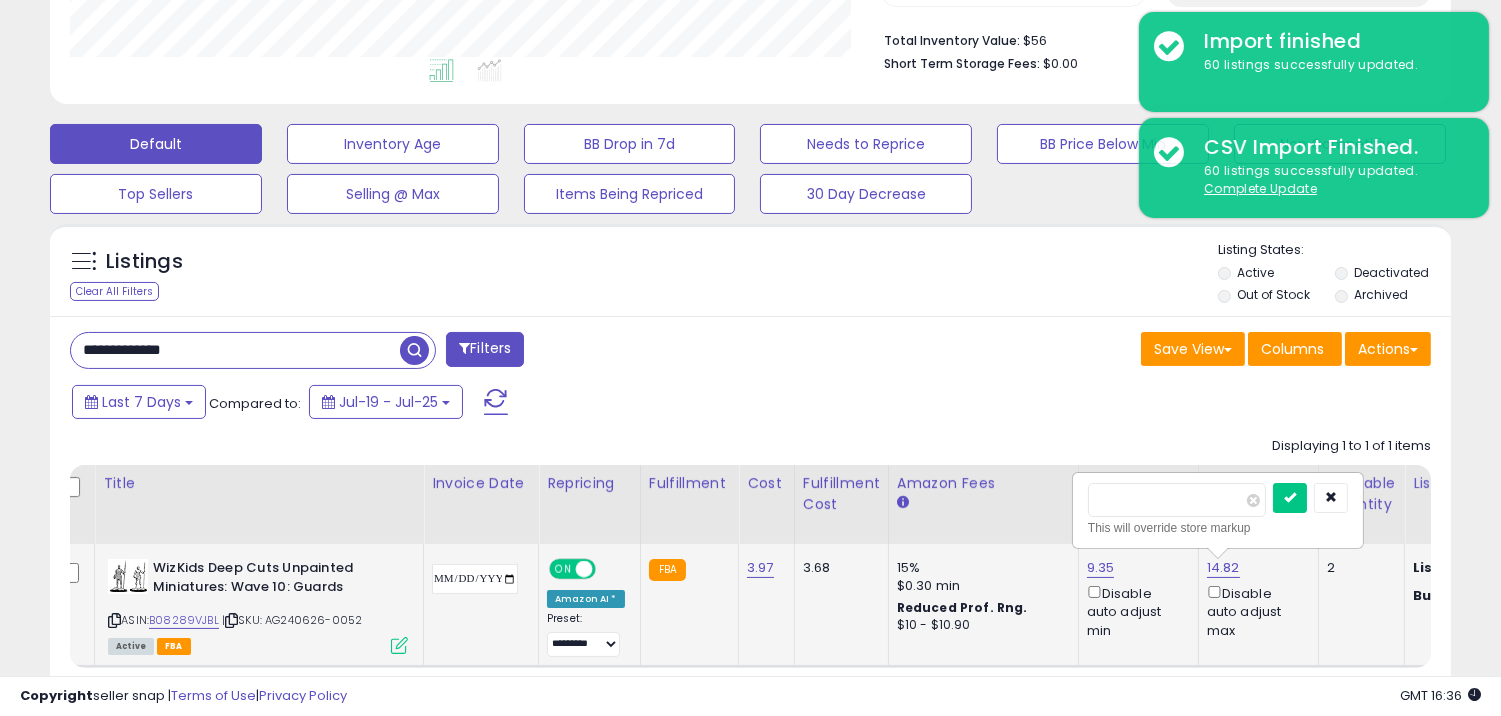 click at bounding box center [1310, 500] 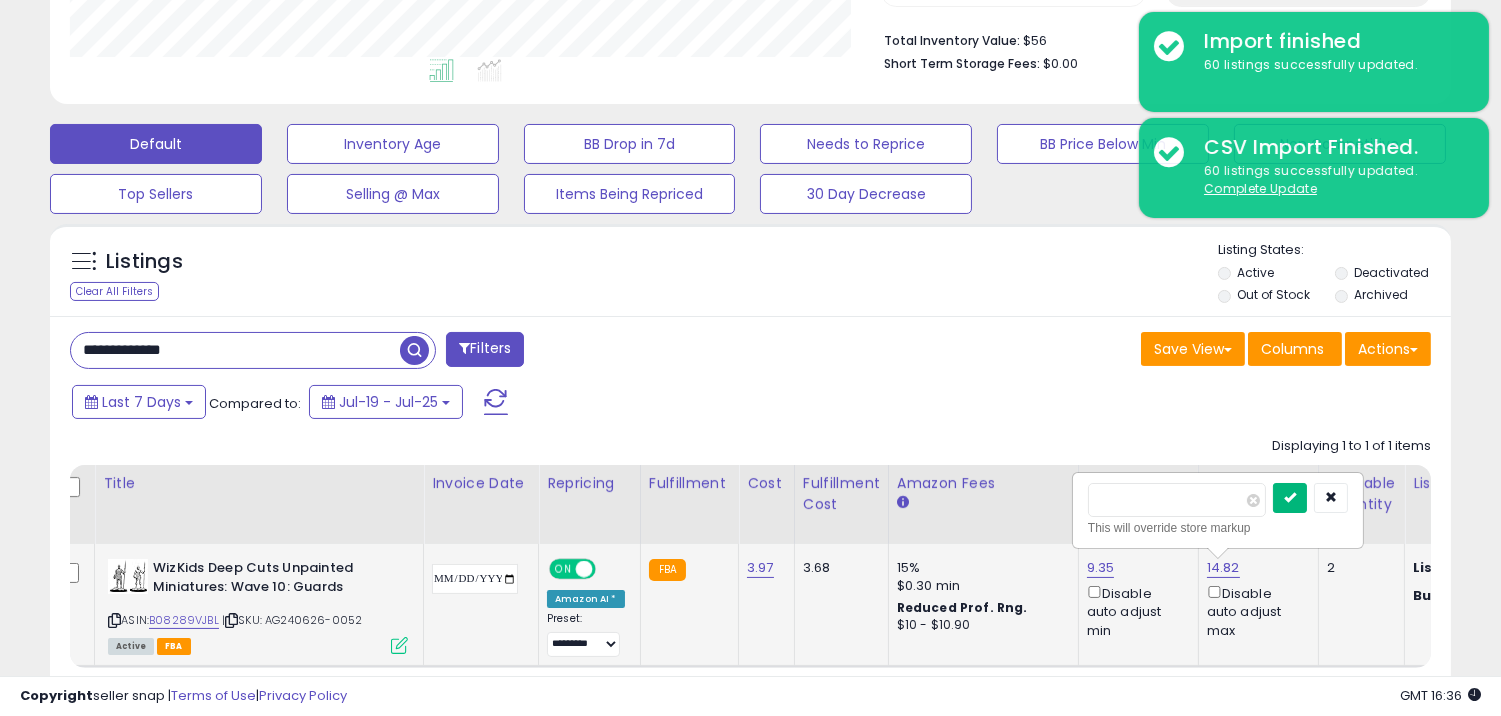 click at bounding box center (1290, 498) 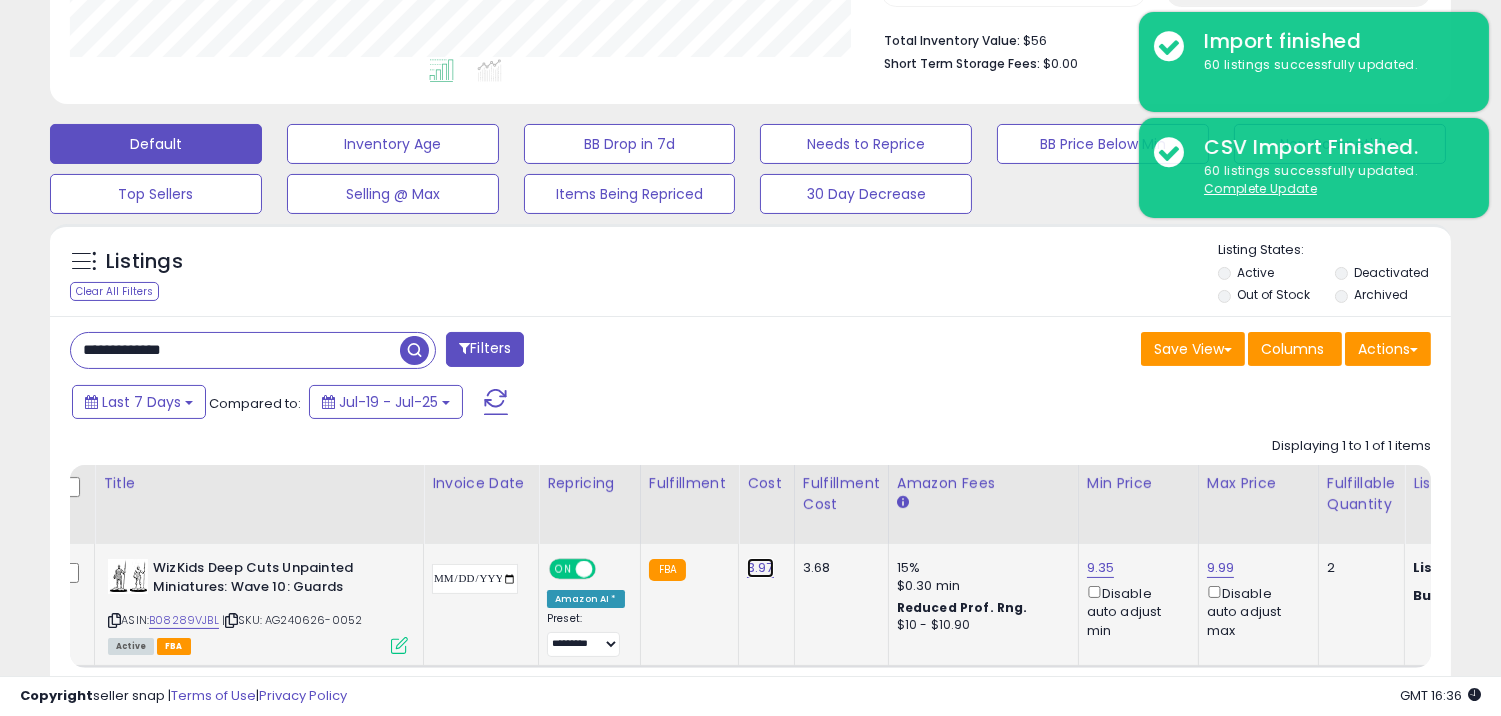 click on "3.97" at bounding box center [760, 568] 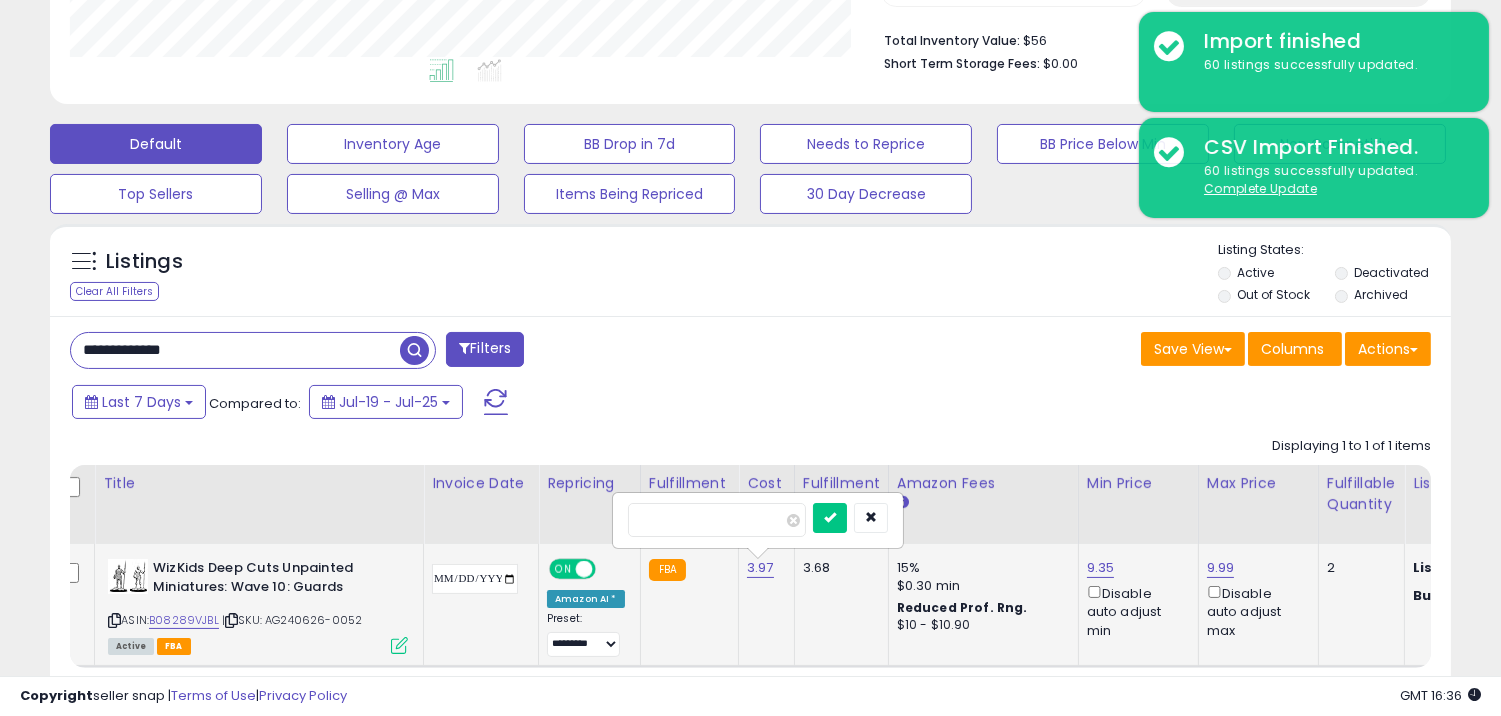 click on "****" at bounding box center [717, 520] 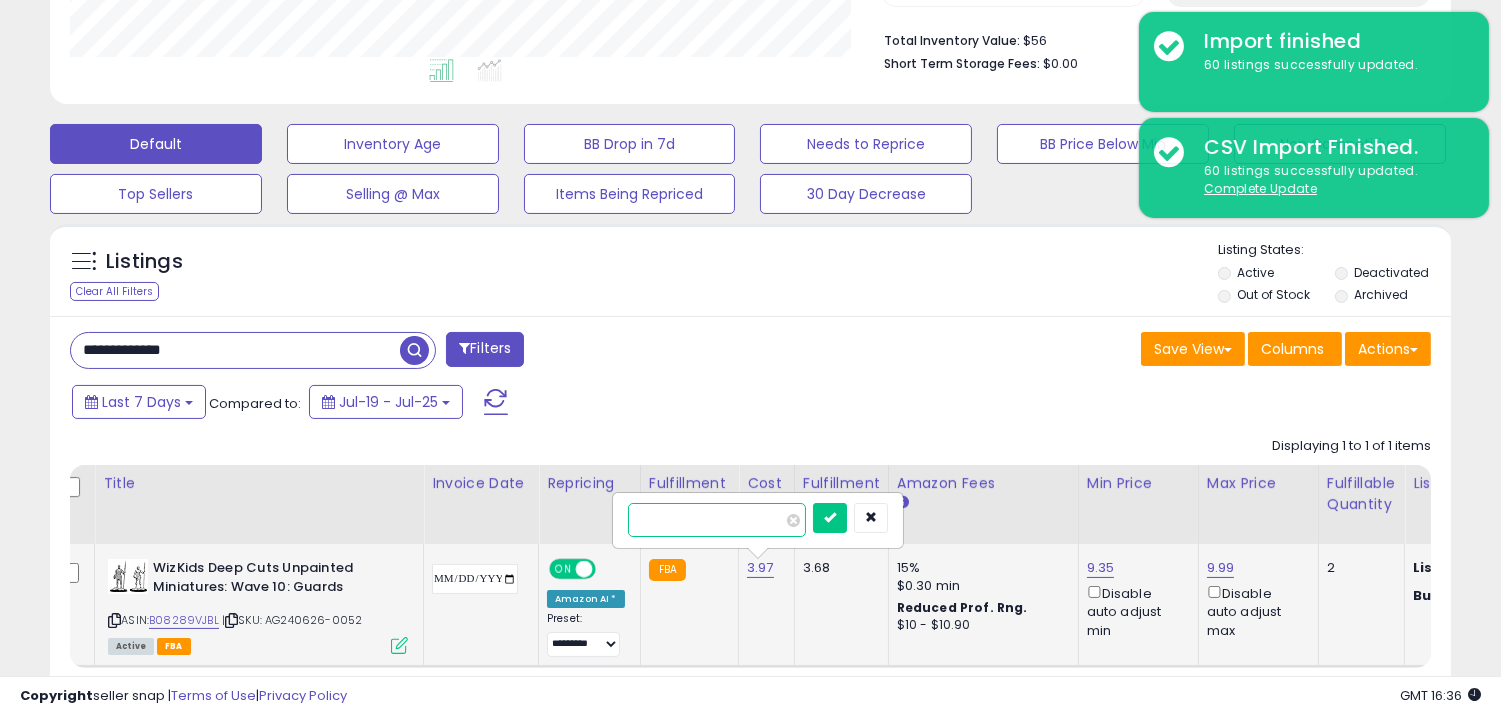 click on "****" at bounding box center (717, 520) 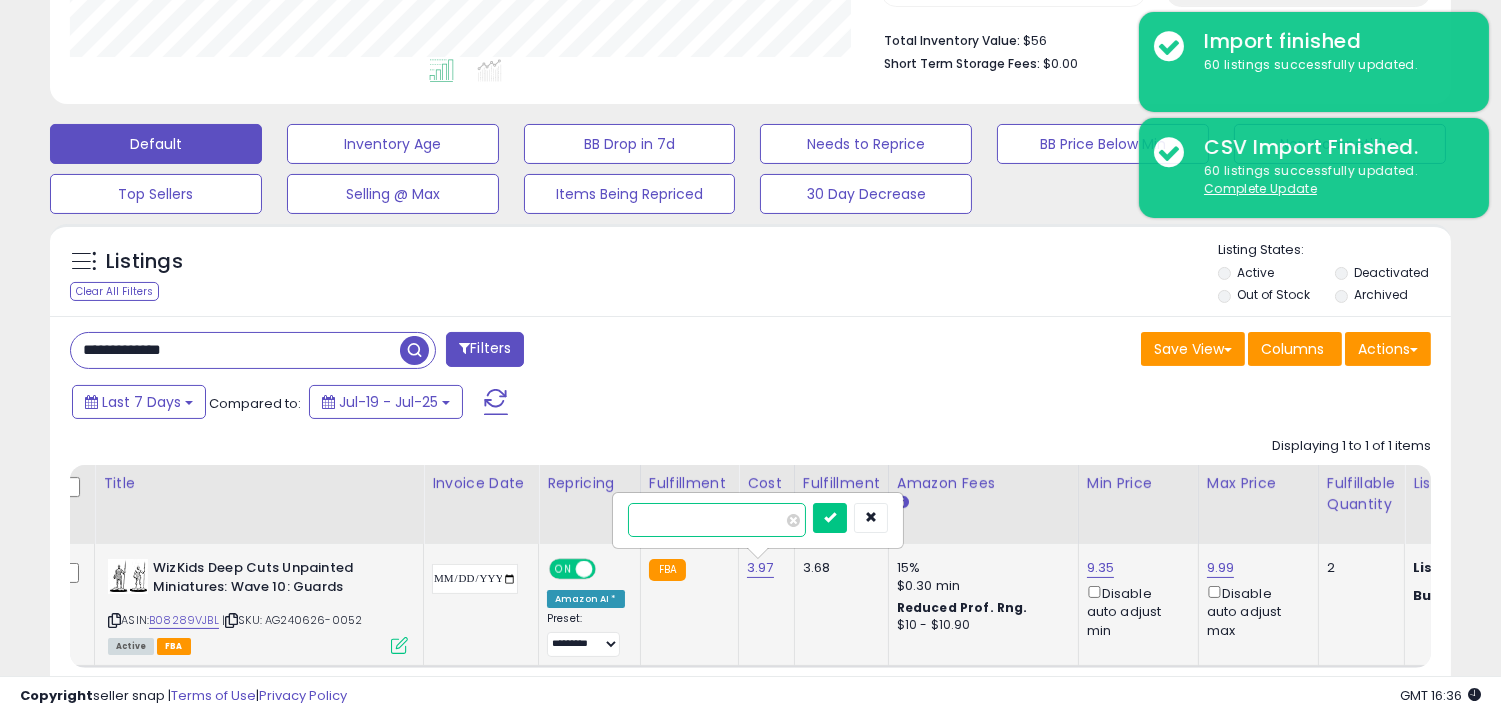 type on "****" 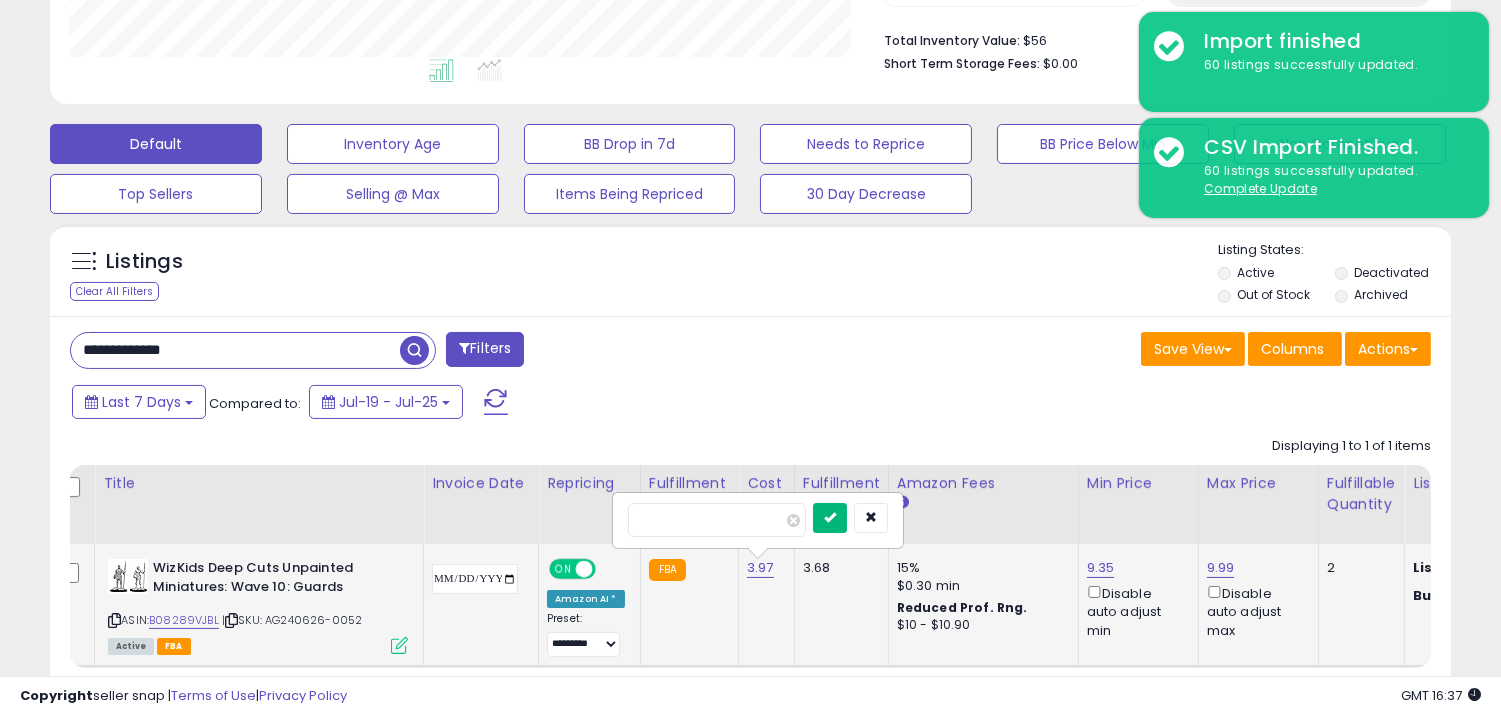 click at bounding box center [830, 518] 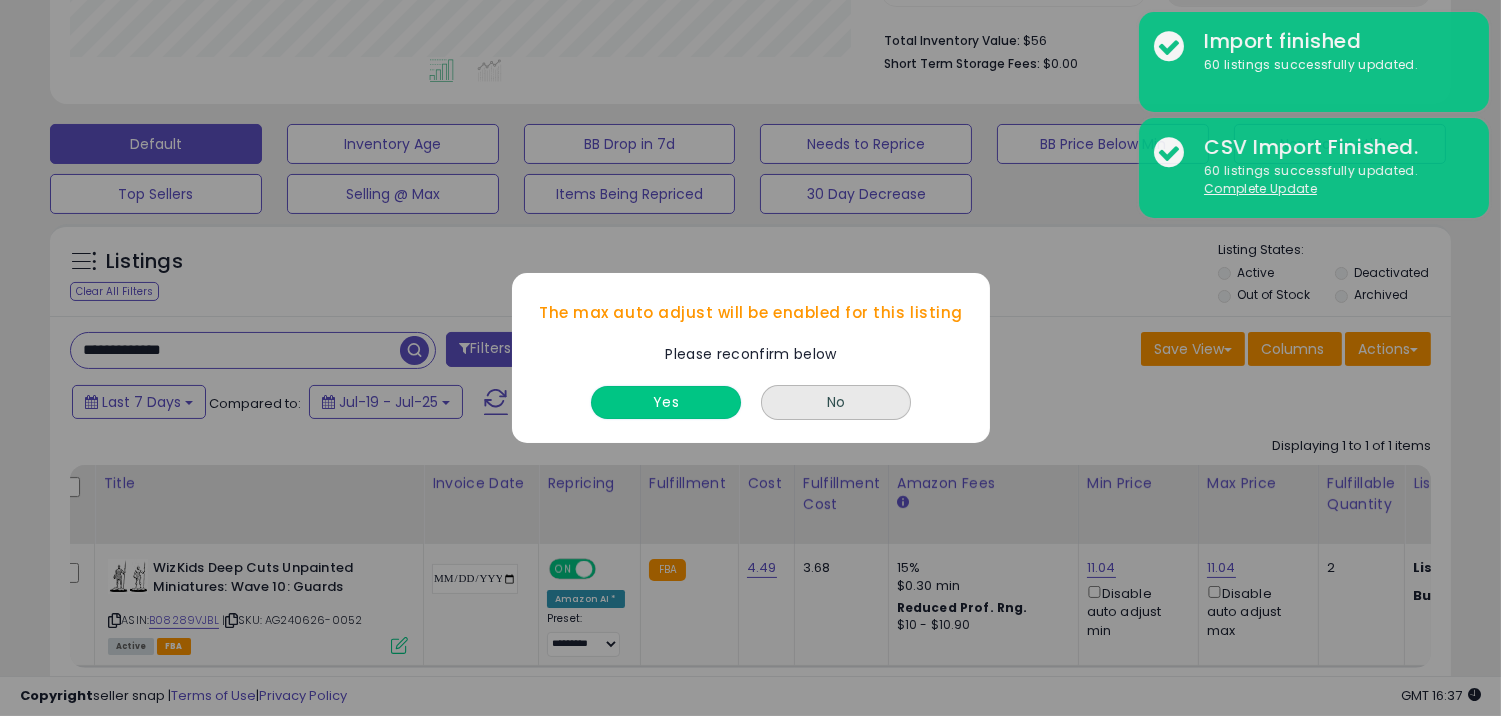 click on "Yes" at bounding box center [666, 402] 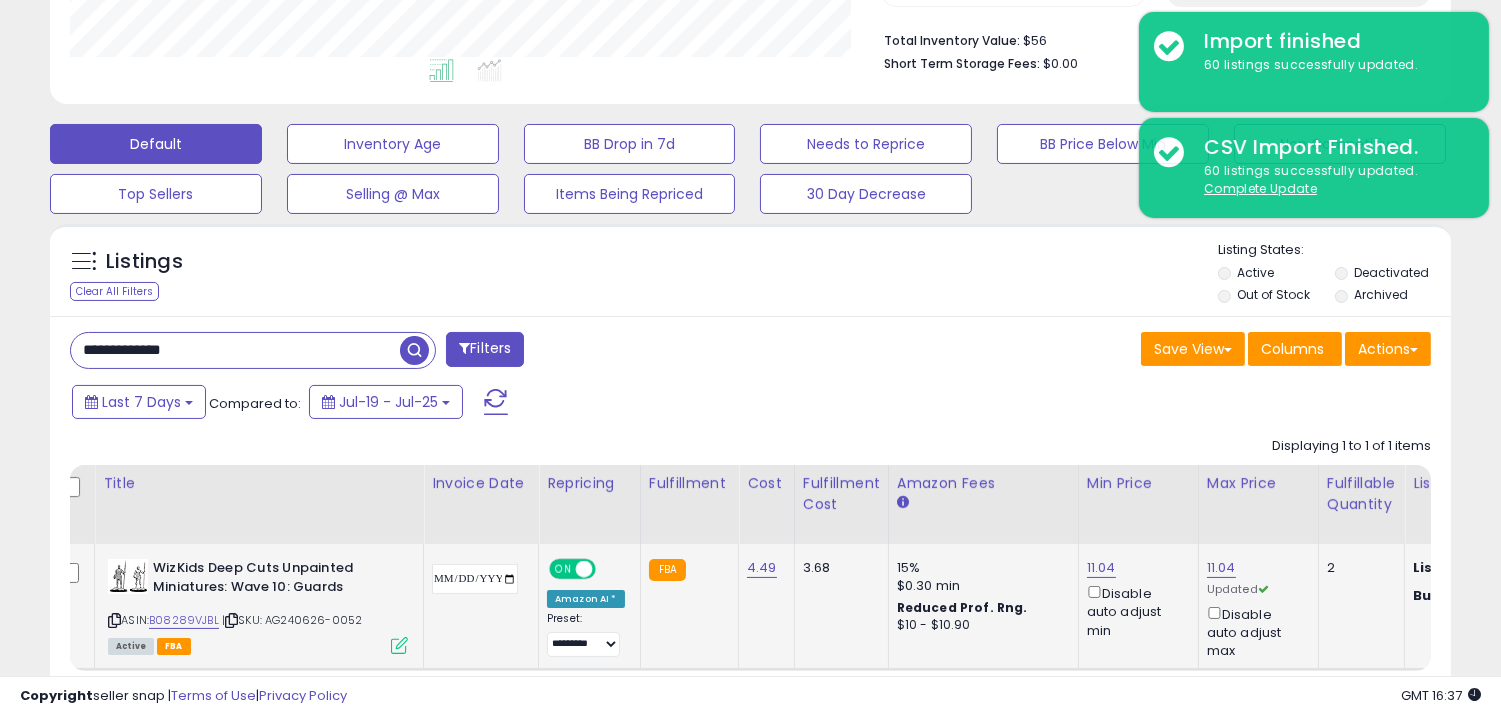 click on "11.04  Disable auto adjust min" 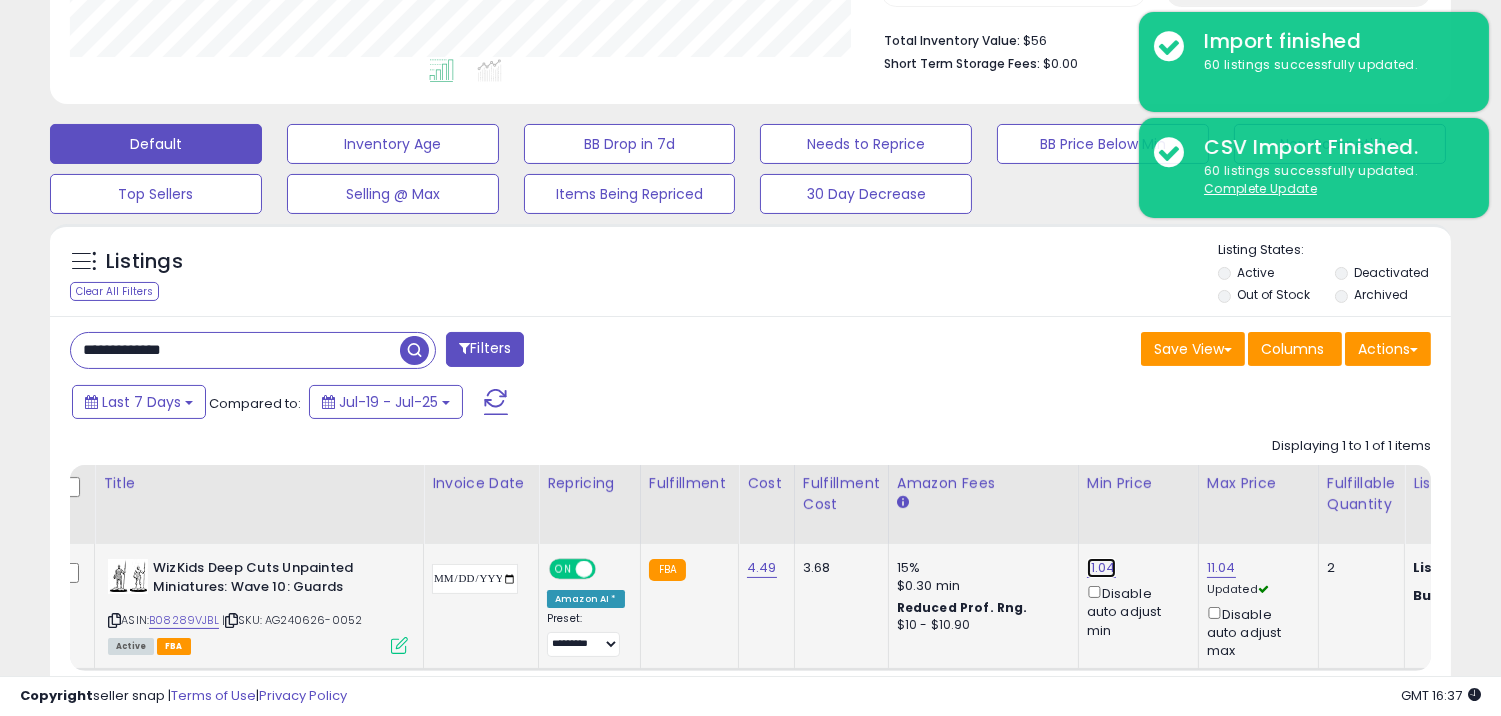 click on "11.04" at bounding box center (1101, 568) 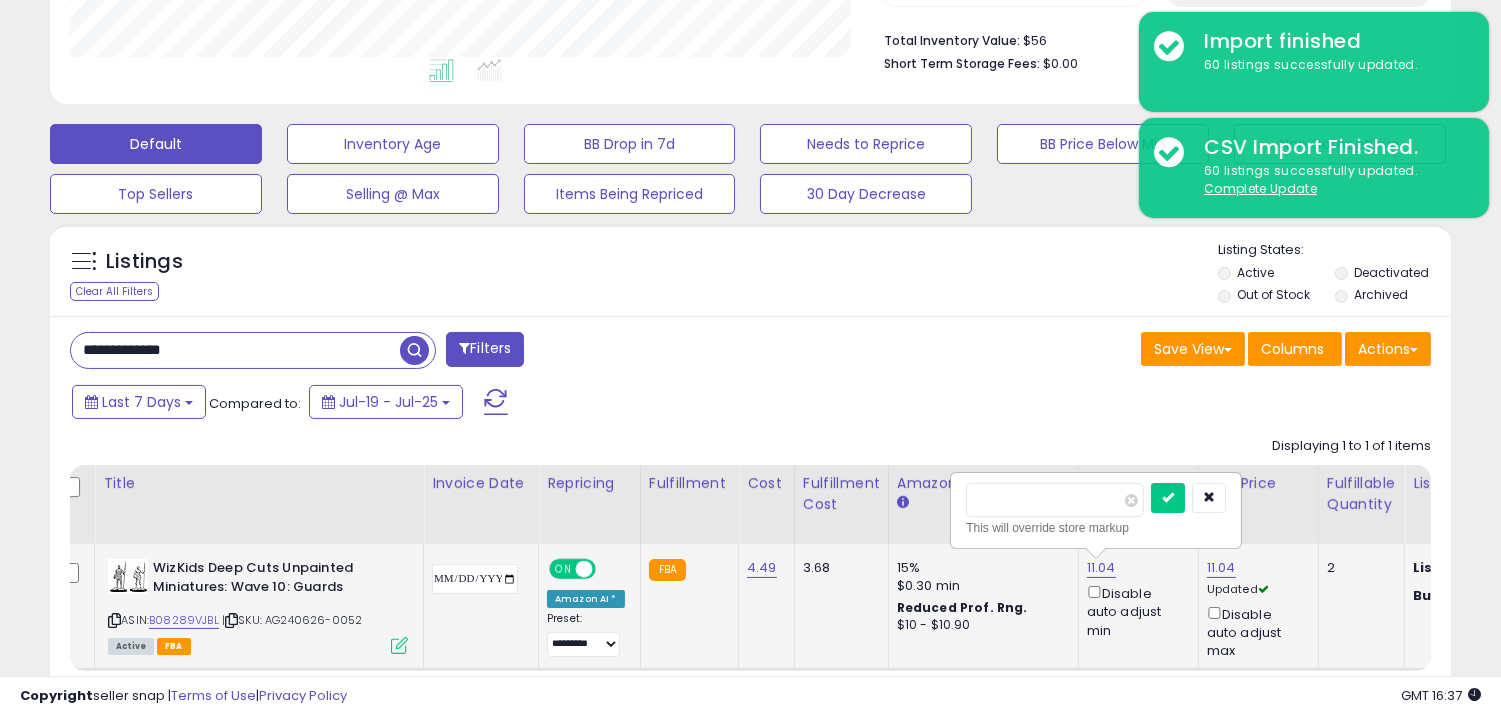 click on "*****" at bounding box center [1055, 500] 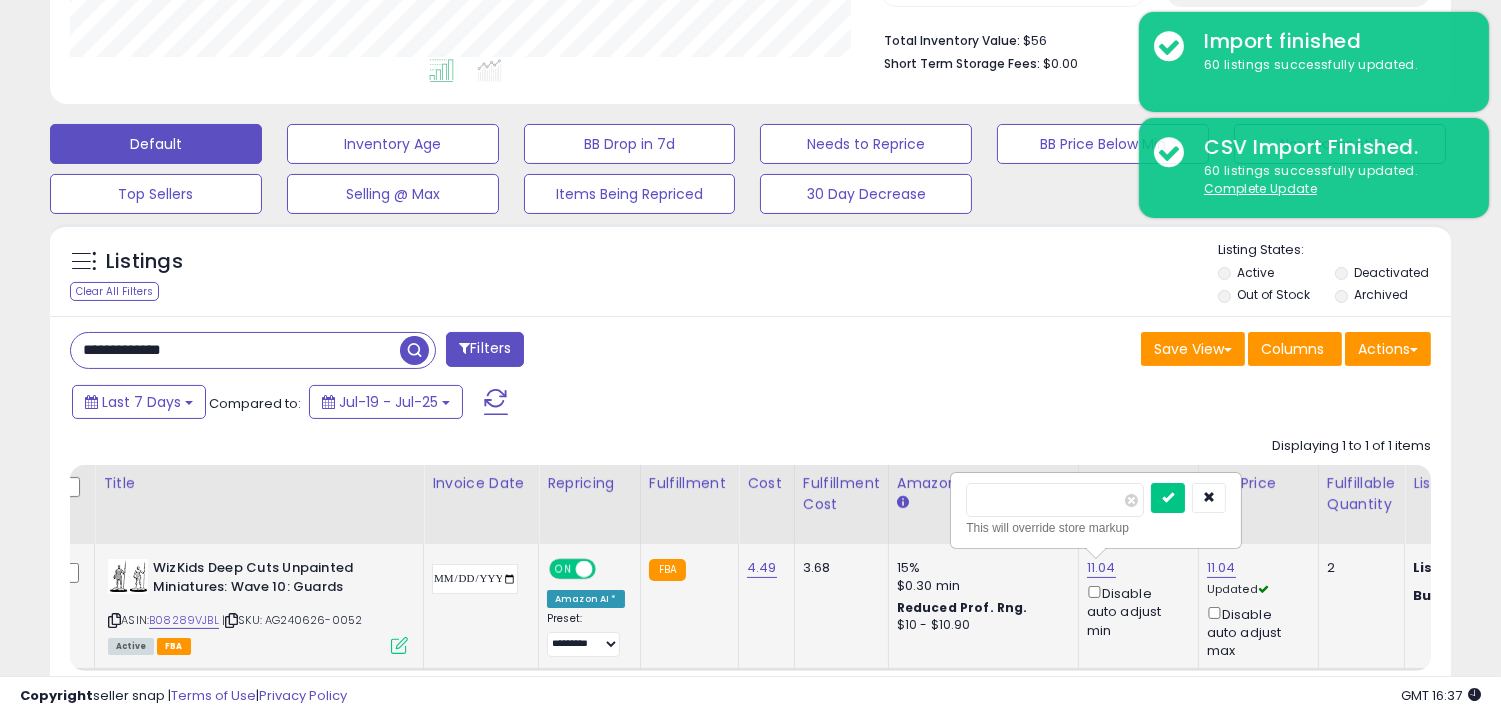 click on "*****" at bounding box center [1055, 500] 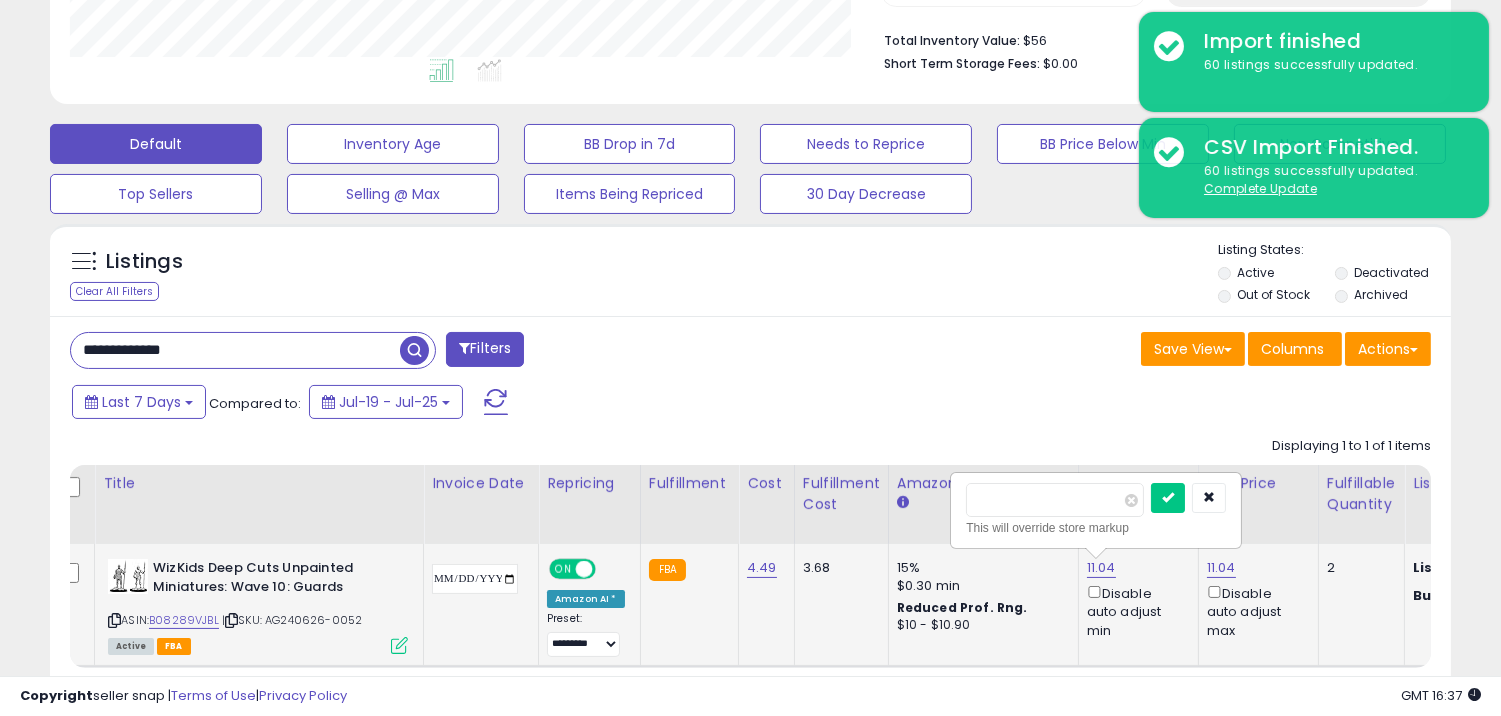 click on "*****" at bounding box center (1055, 500) 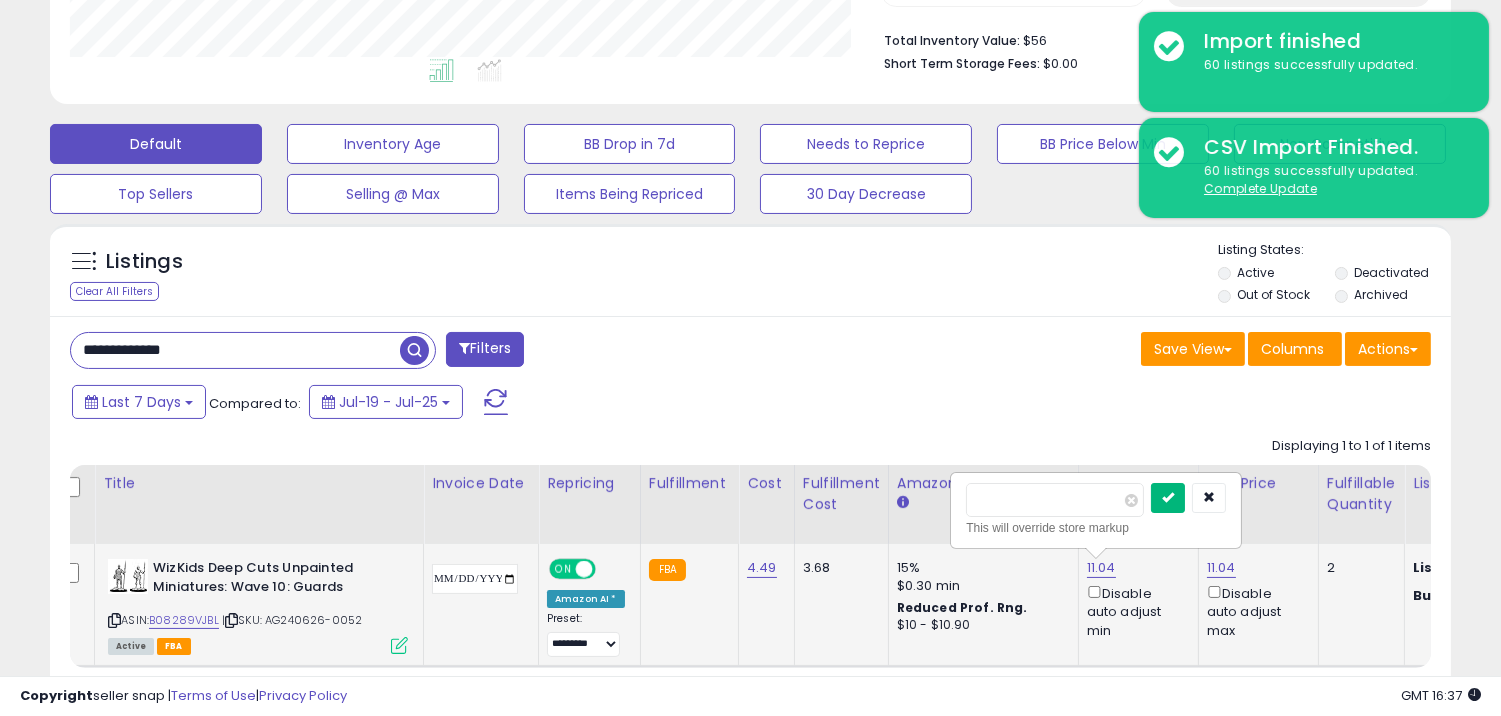 type on "****" 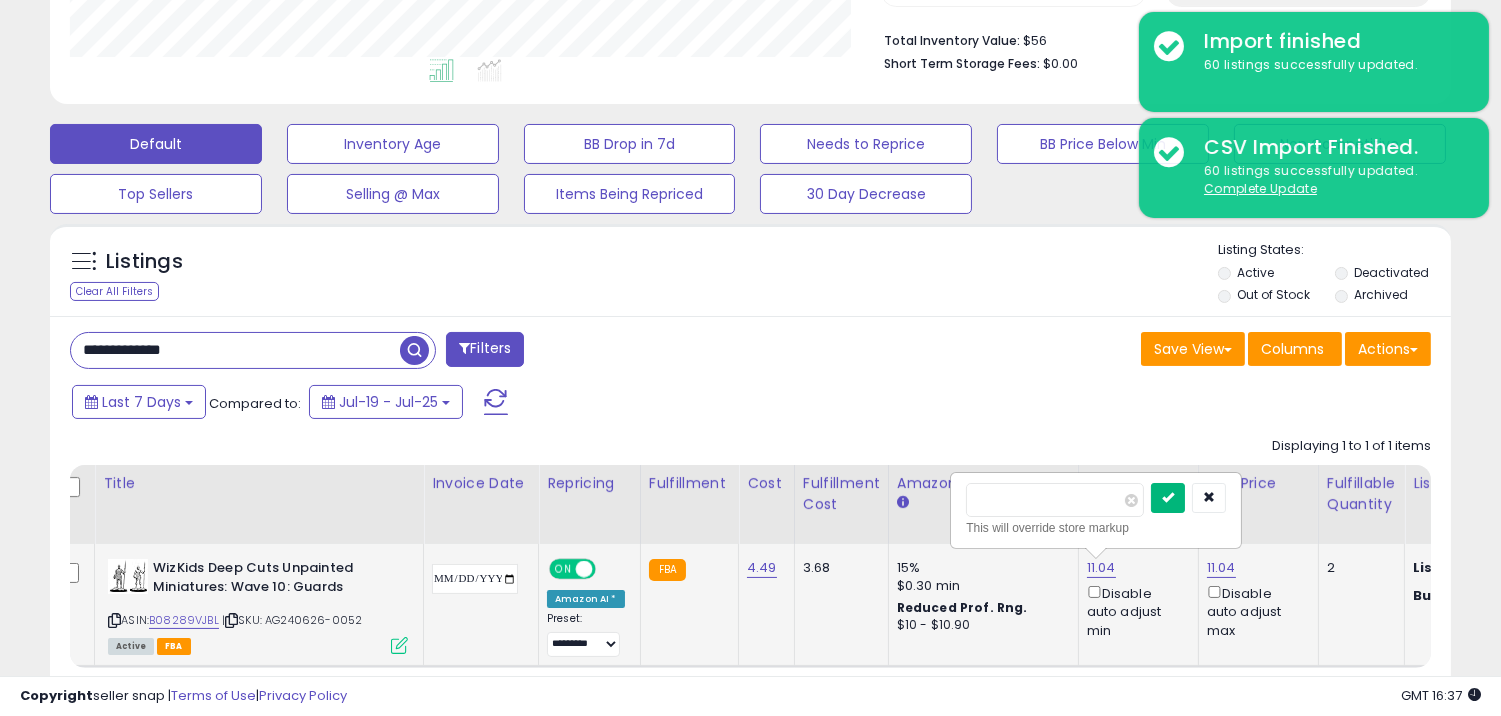 click at bounding box center (1168, 498) 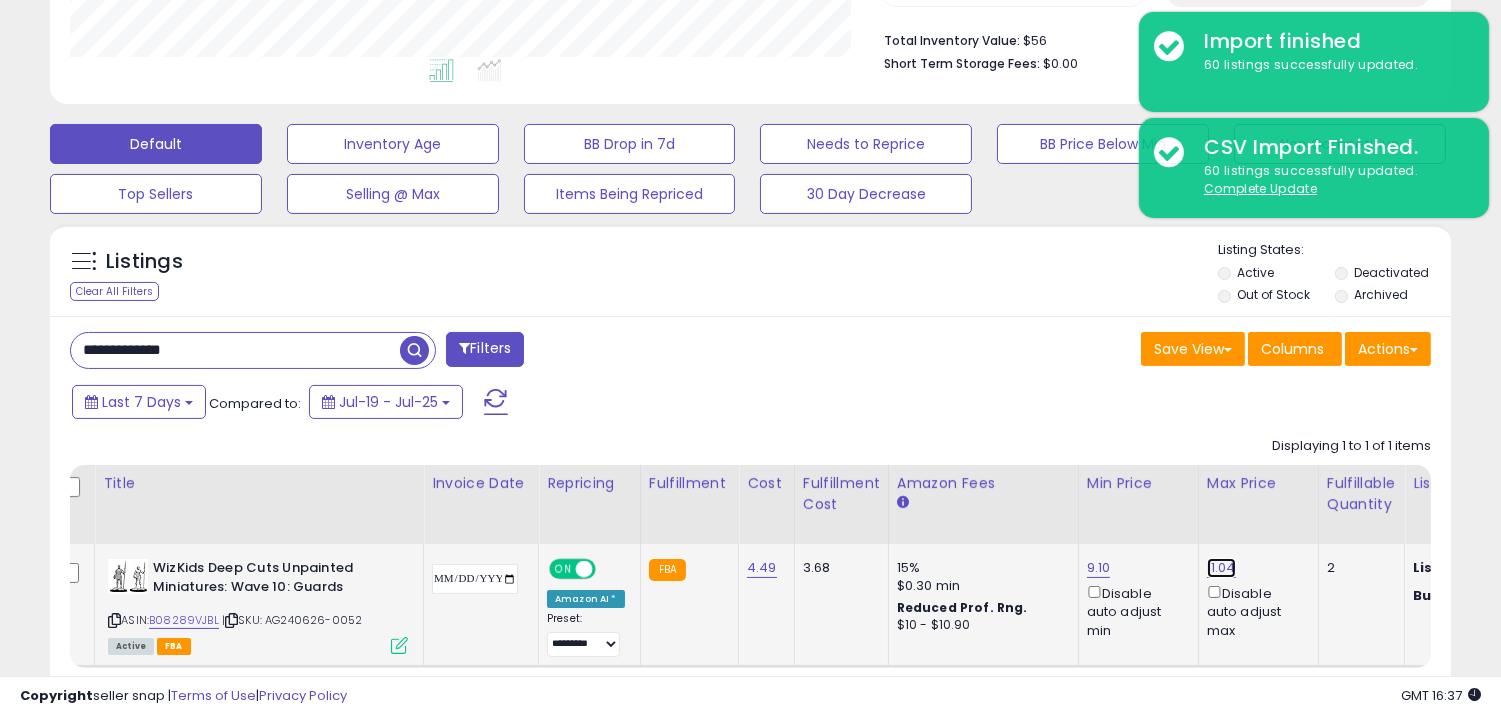 click on "11.04" at bounding box center [1221, 568] 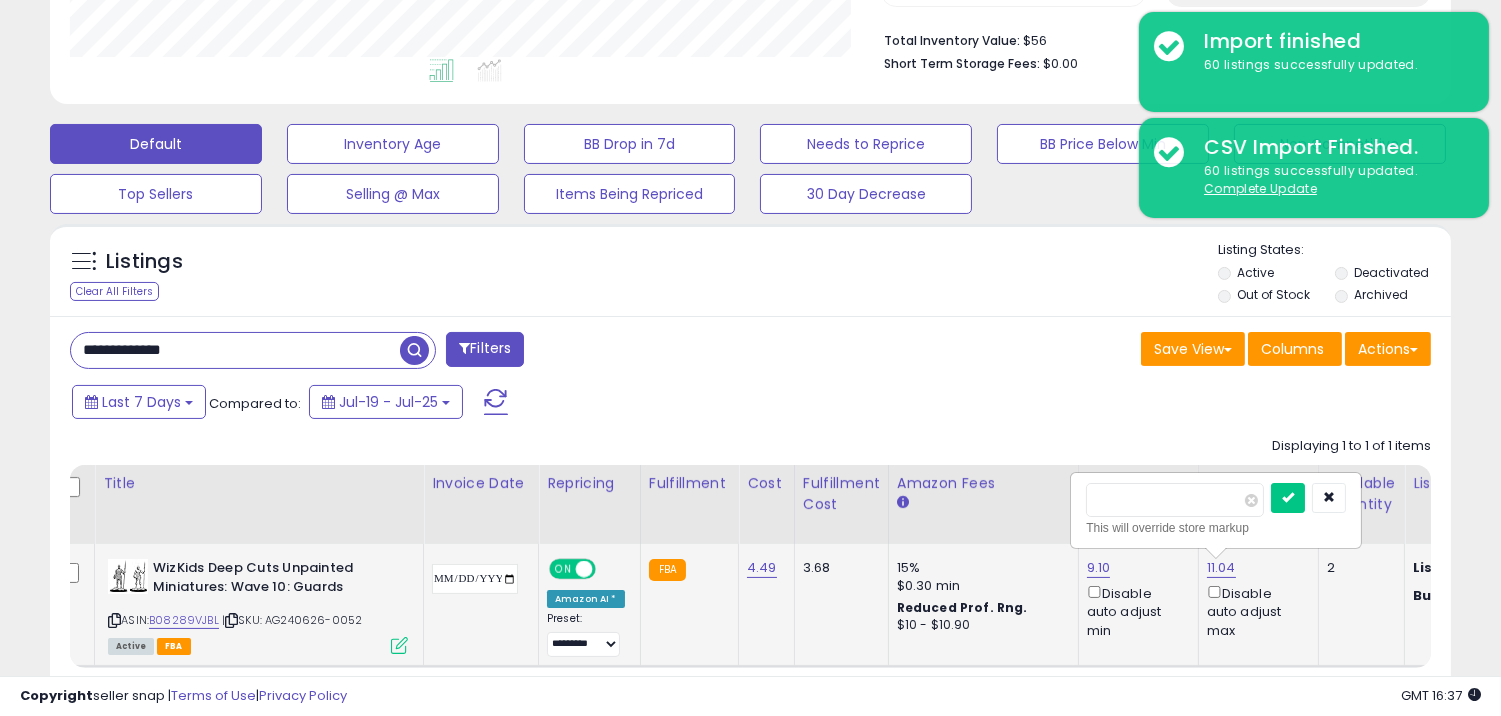 click on "*****" at bounding box center [1175, 500] 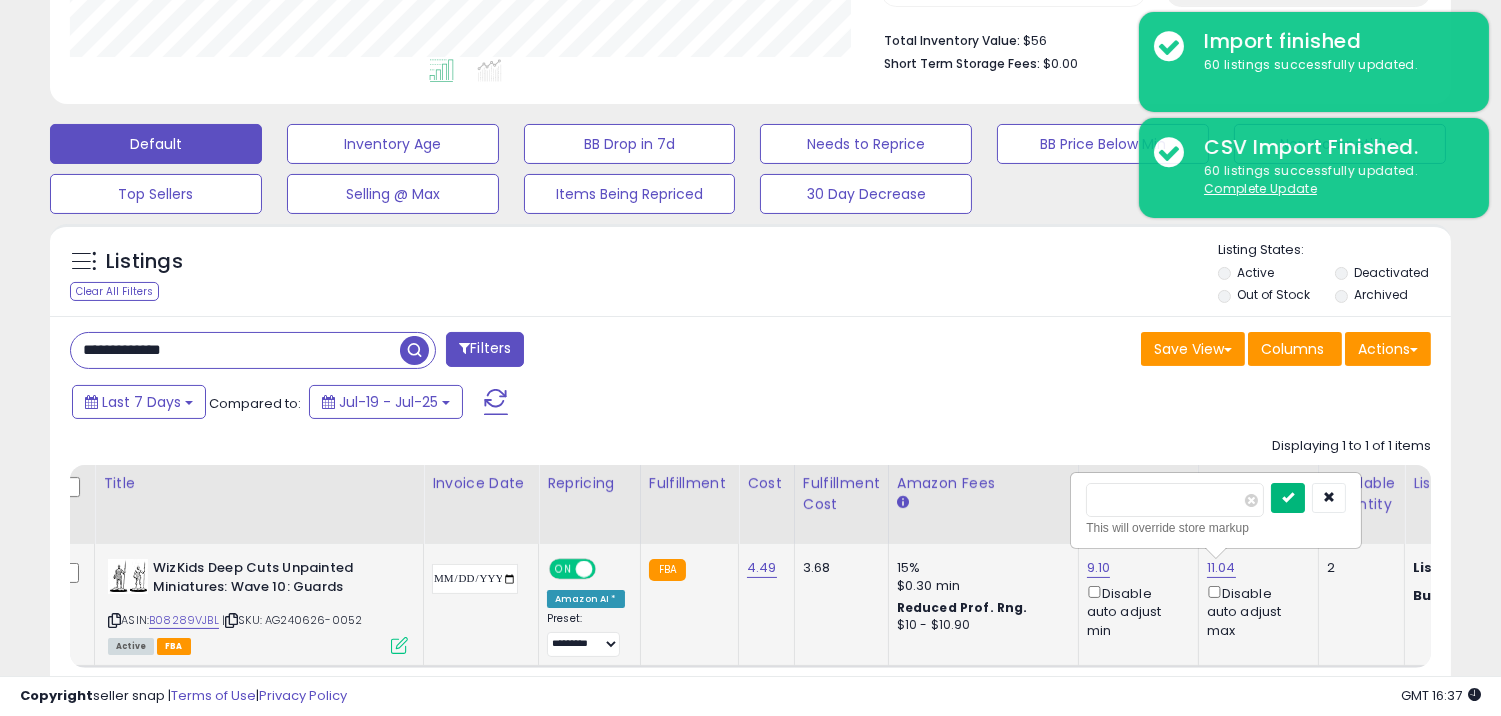type on "****" 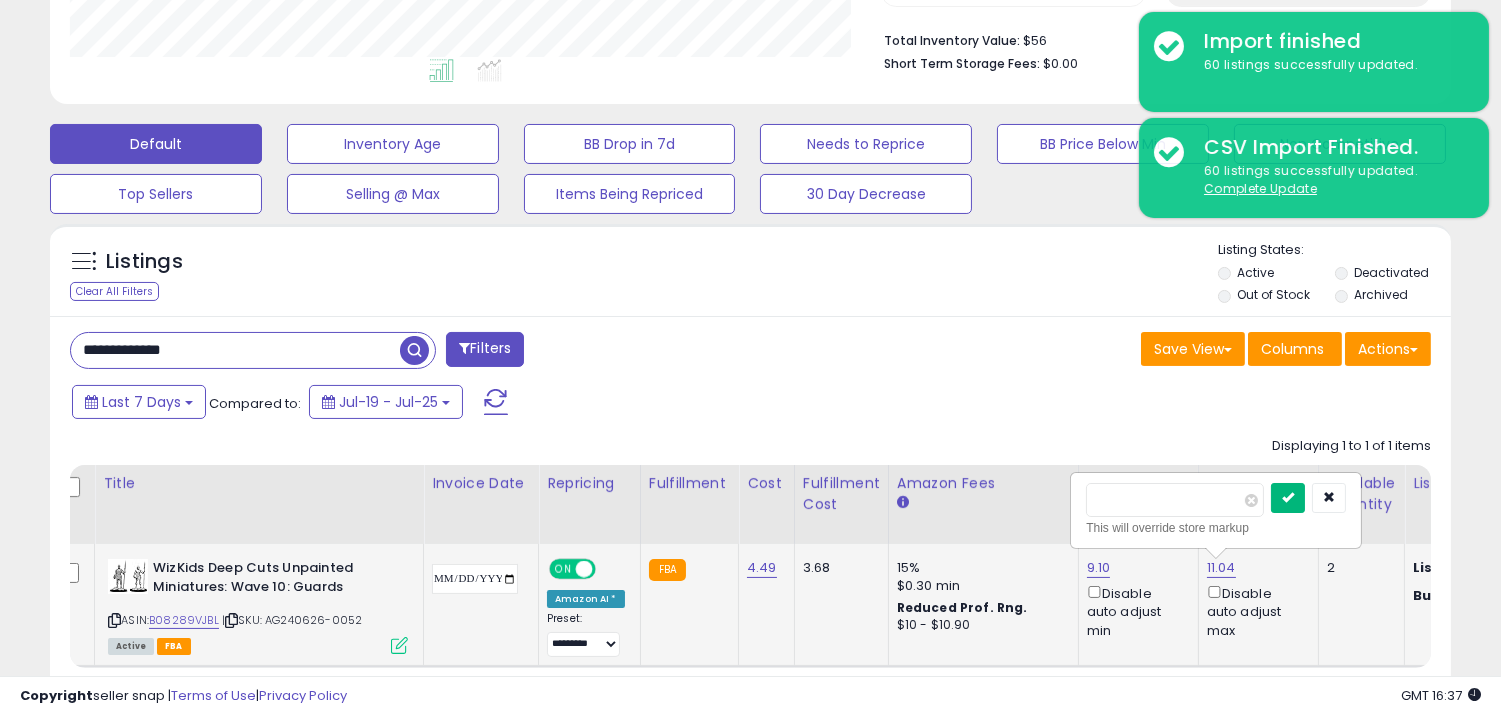 click at bounding box center [1288, 497] 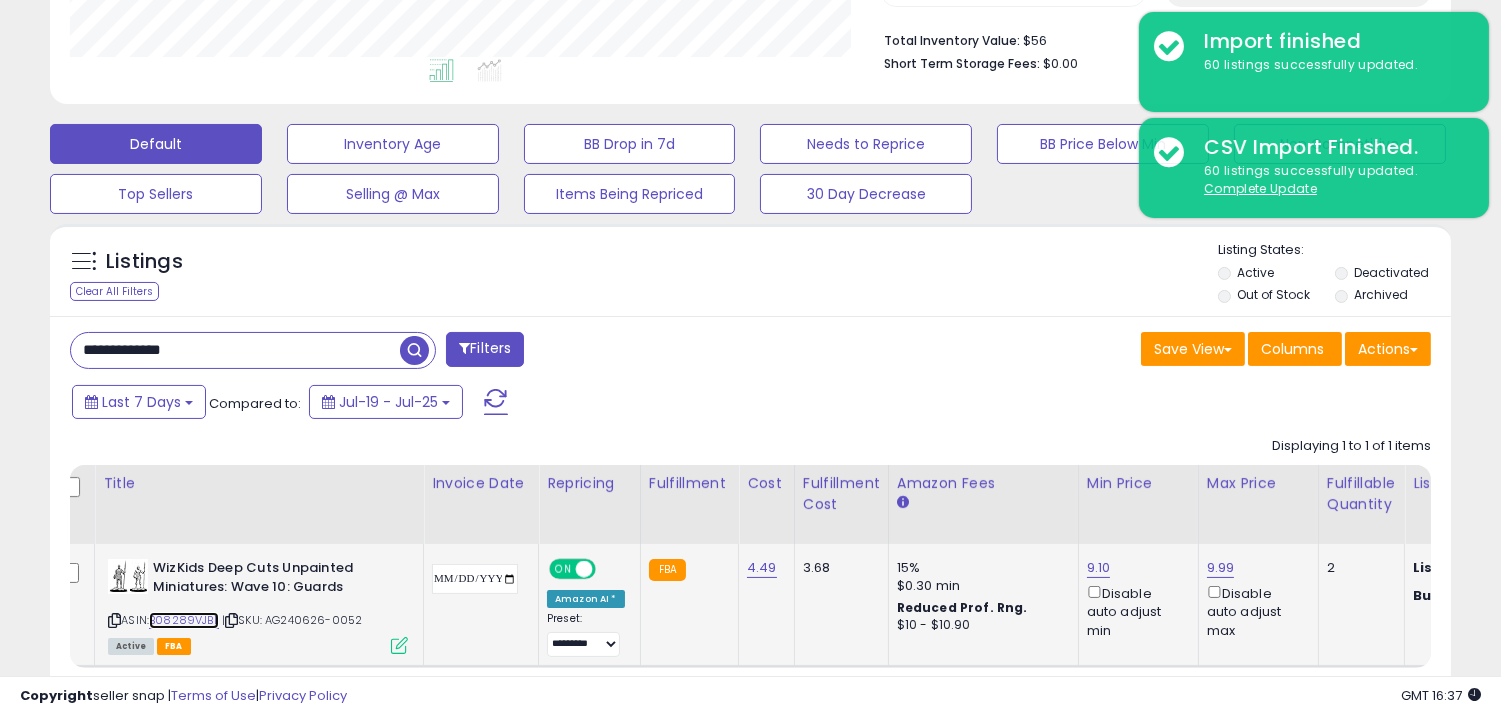 click on "B08289VJBL" at bounding box center (184, 620) 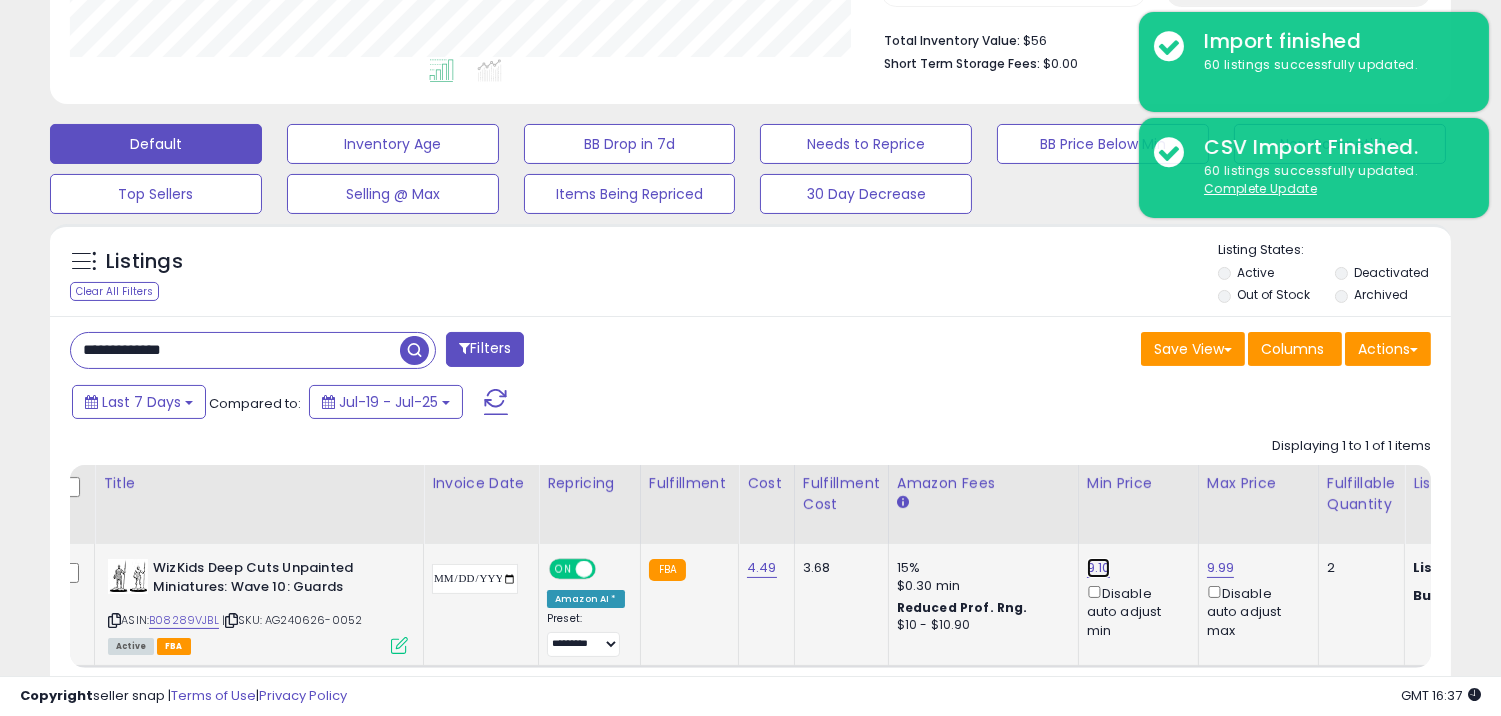 click on "9.10" at bounding box center [1099, 568] 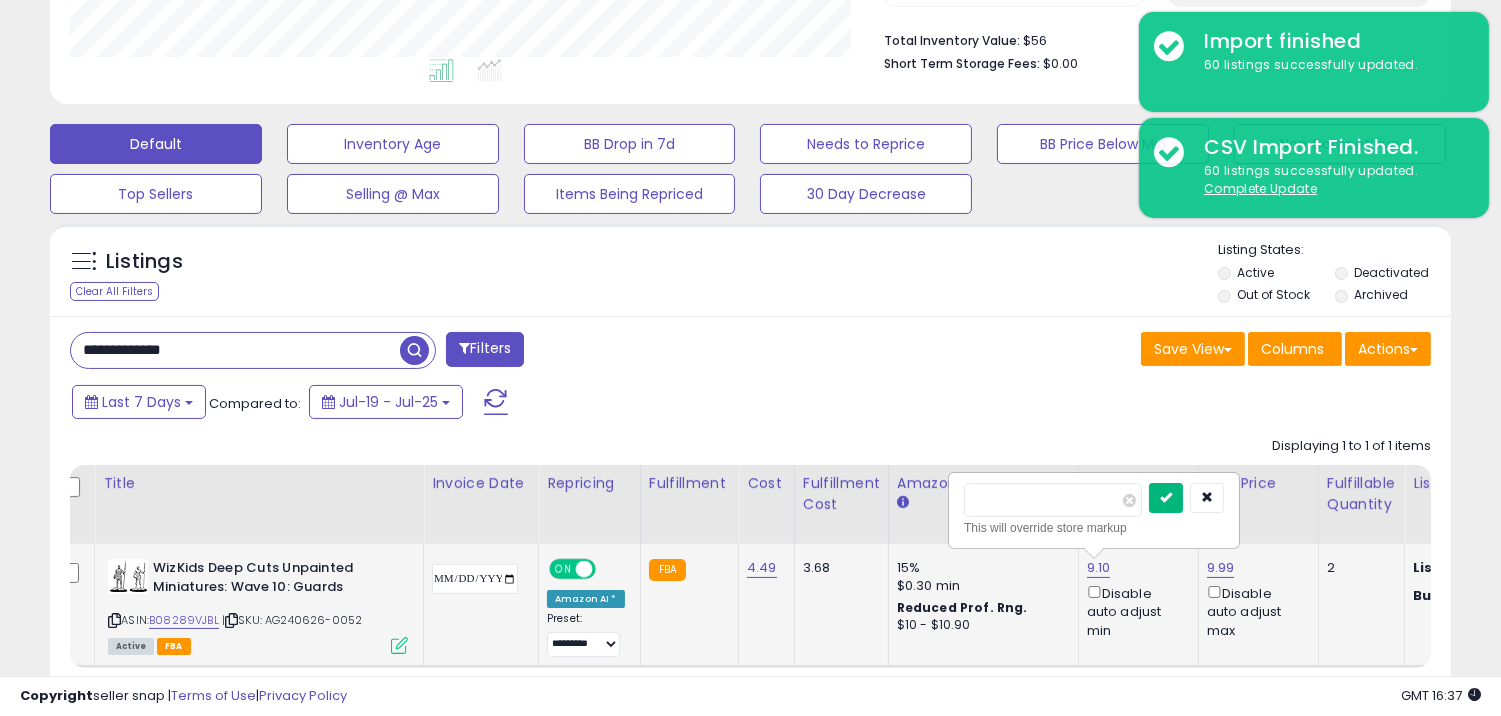 type on "****" 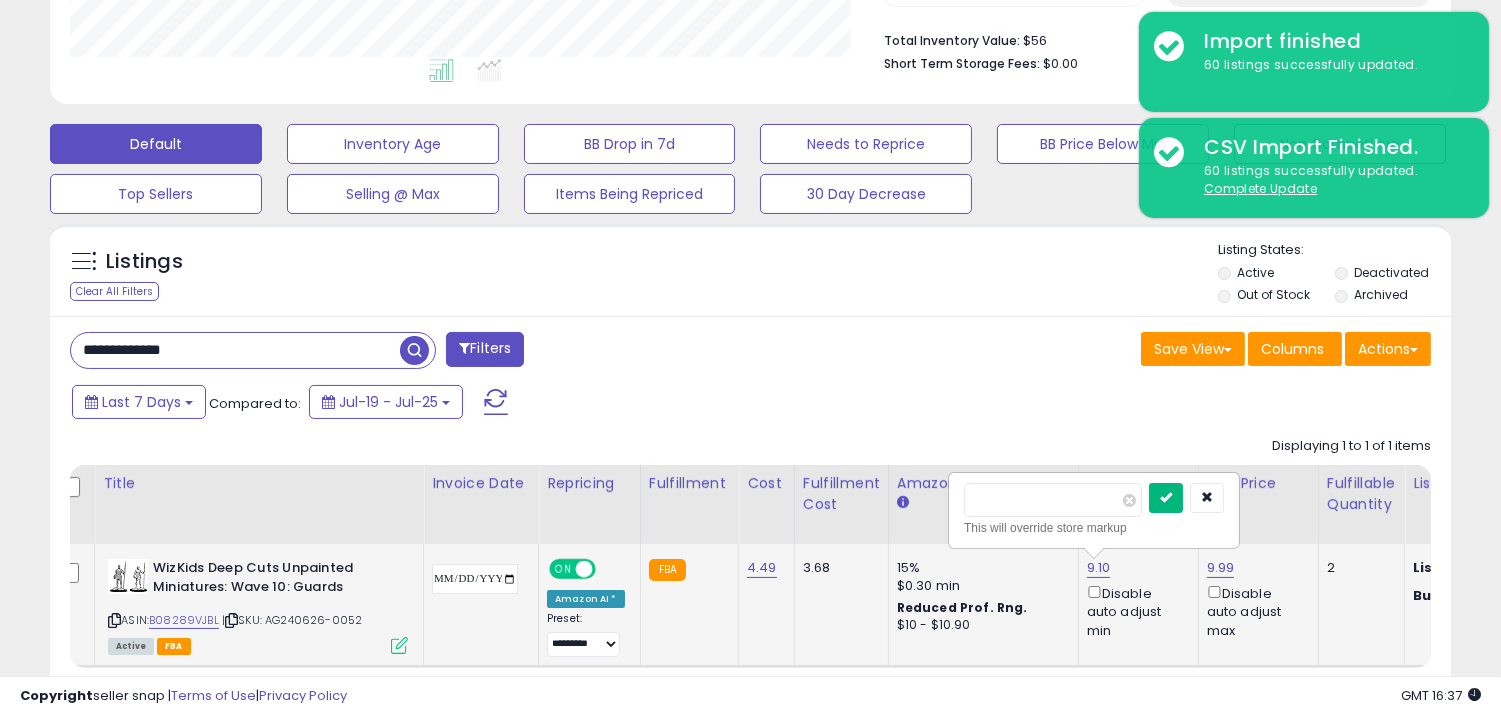 click at bounding box center (1166, 497) 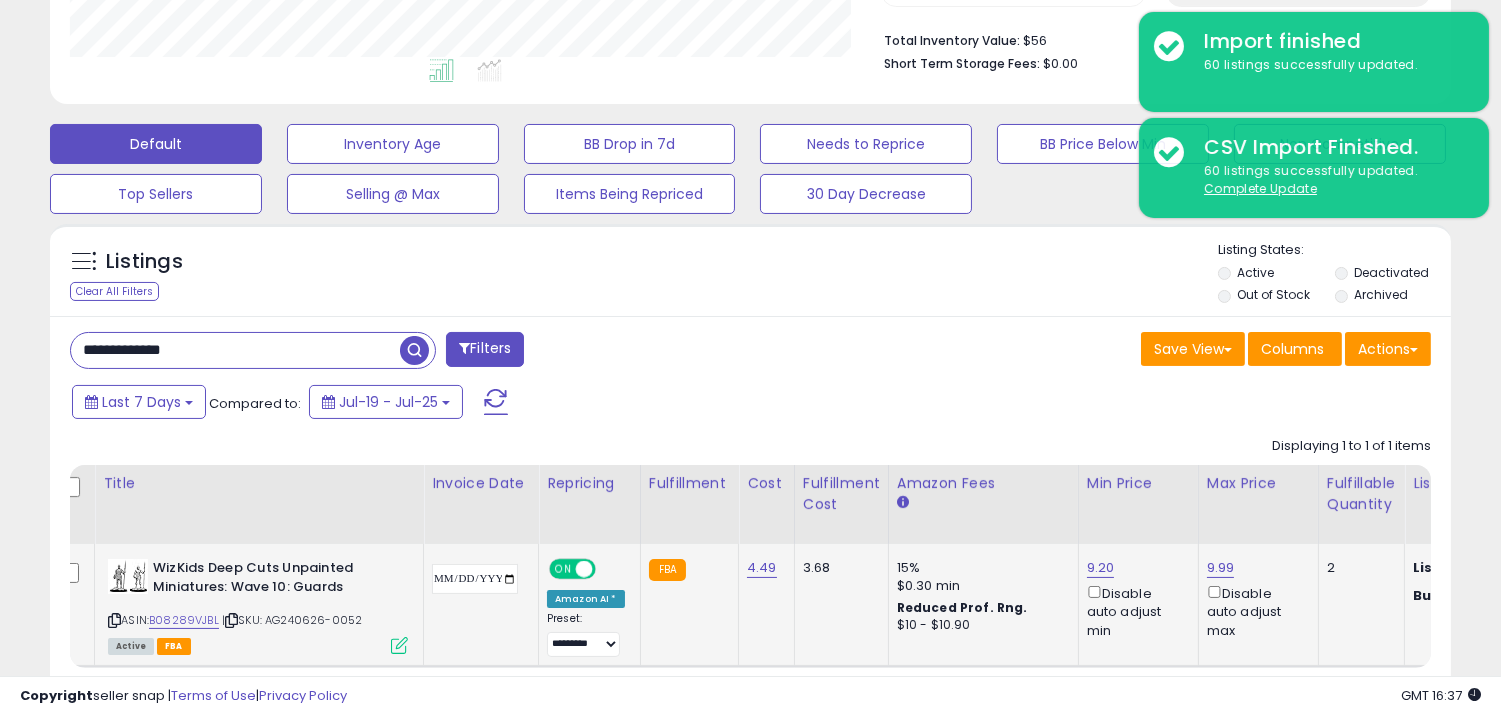 click on "Save View
Save As New View
Update Current View
Columns
Actions
Import  Export Visible Columns" at bounding box center (1099, 351) 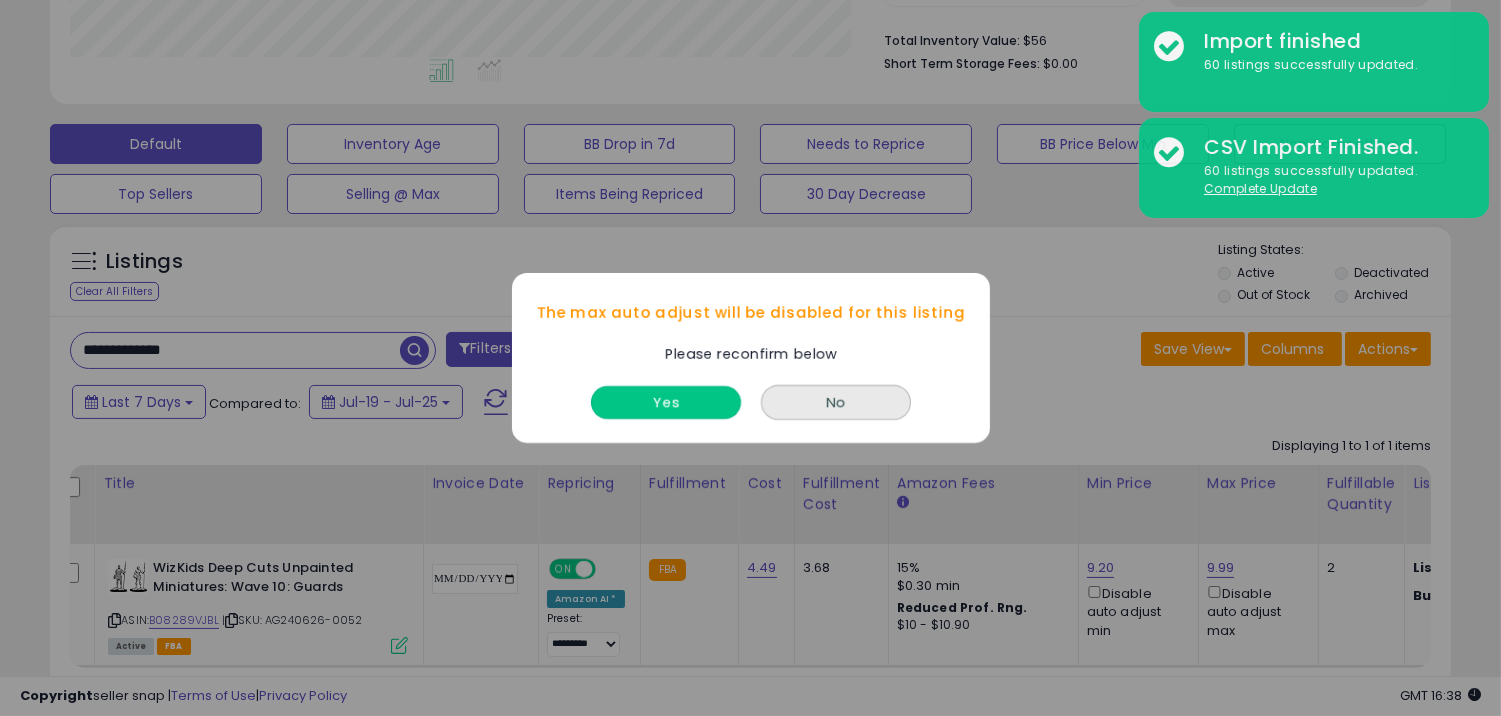 click on "Yes" at bounding box center (666, 402) 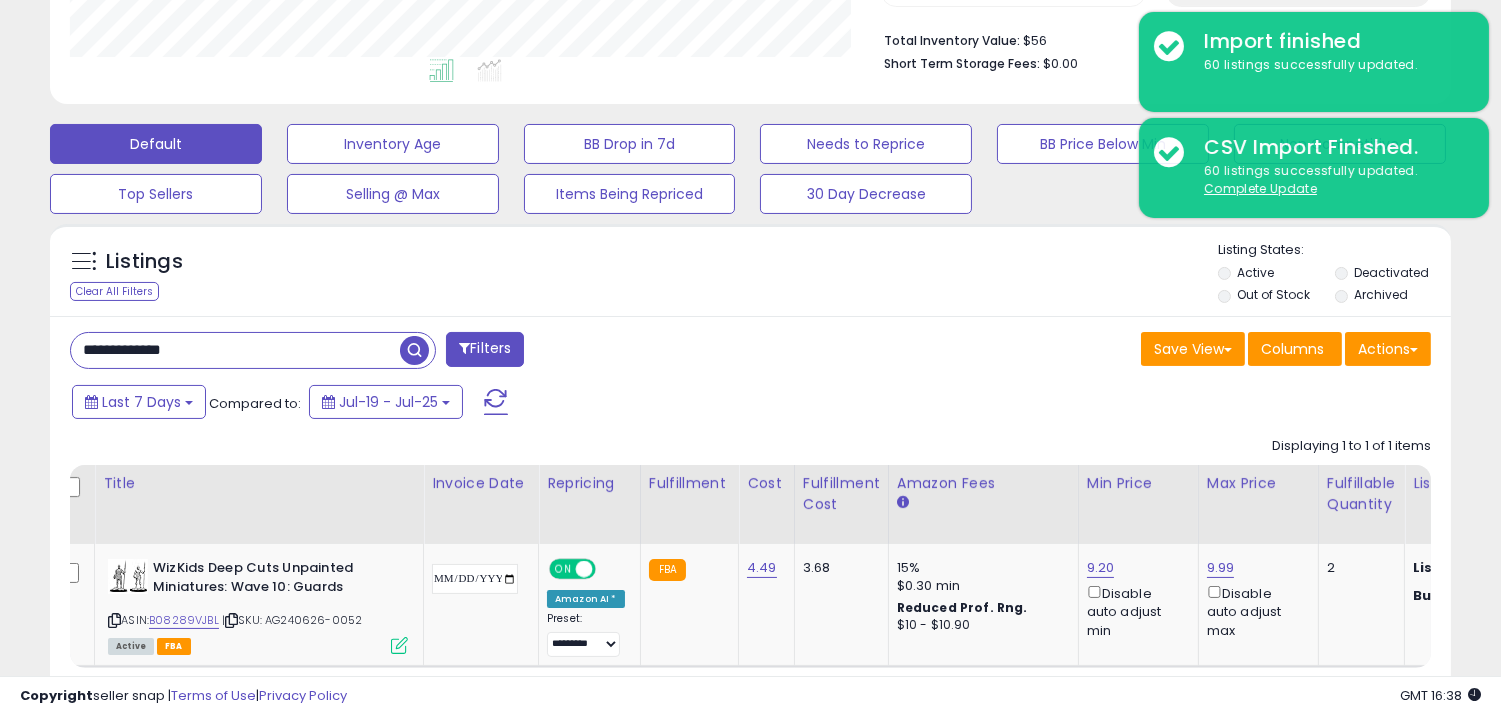 click on "Last 7 Days
Compared to:
Jul-19 - Jul-25" at bounding box center [577, 404] 